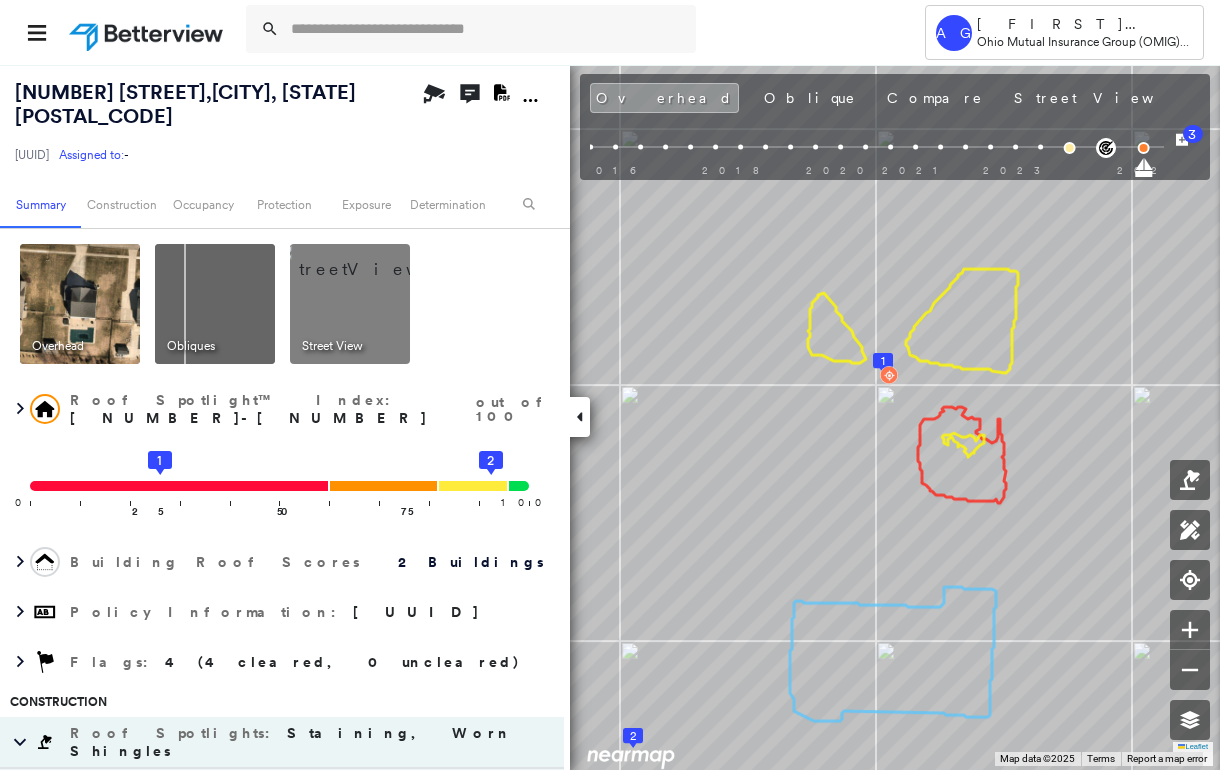 scroll, scrollTop: 0, scrollLeft: 0, axis: both 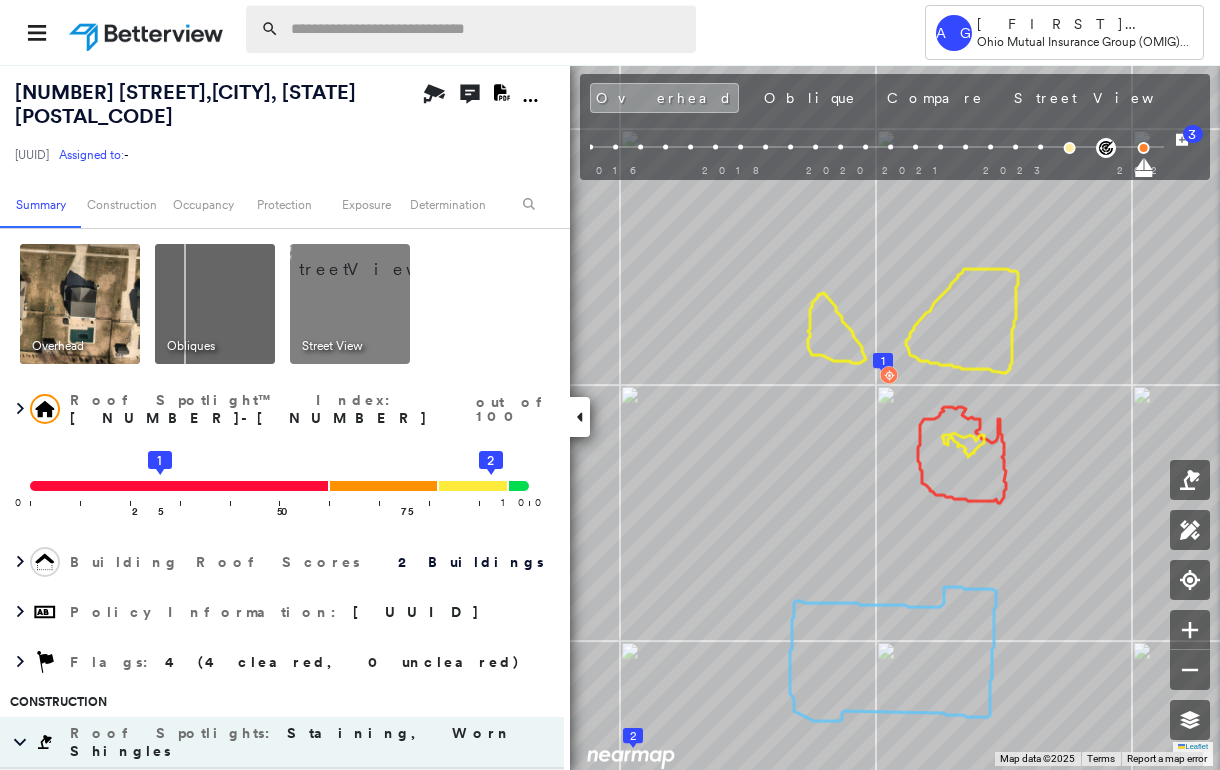 click at bounding box center (487, 29) 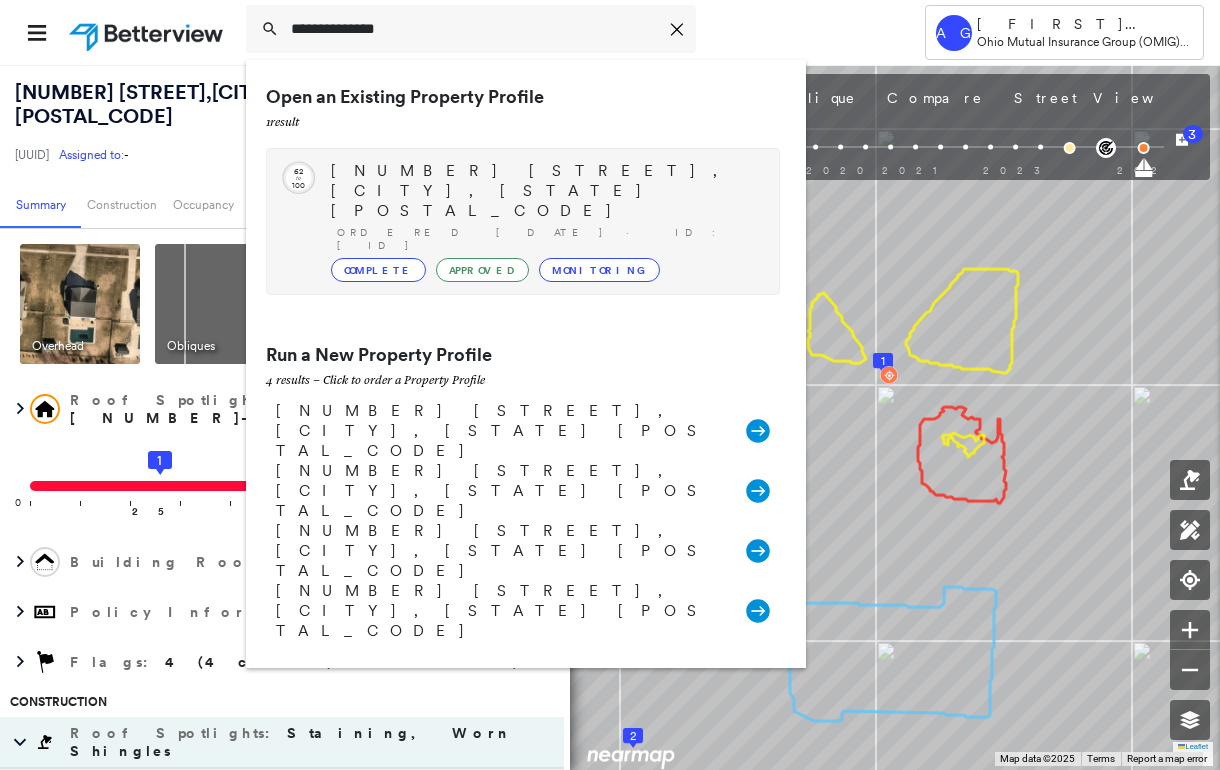 type on "**********" 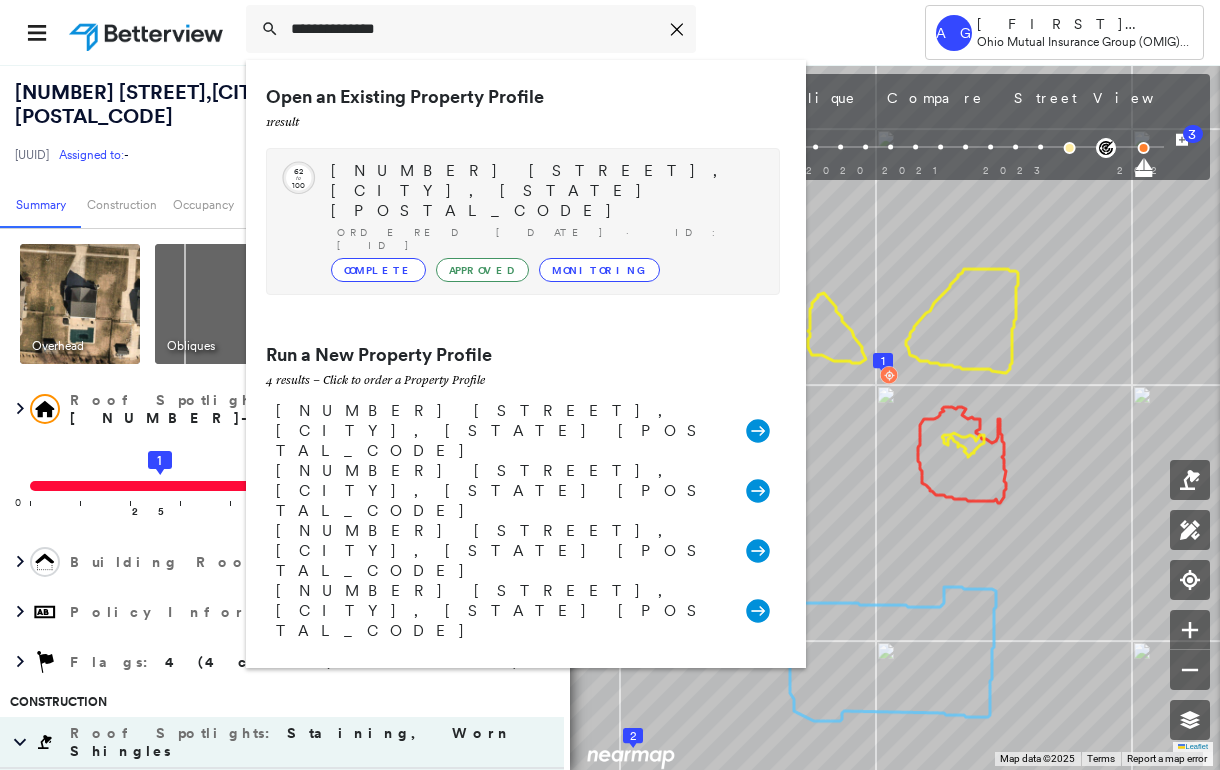 click on "[NUMBER] [STREET], [CITY], [STATE] [POSTAL_CODE]" at bounding box center [545, 191] 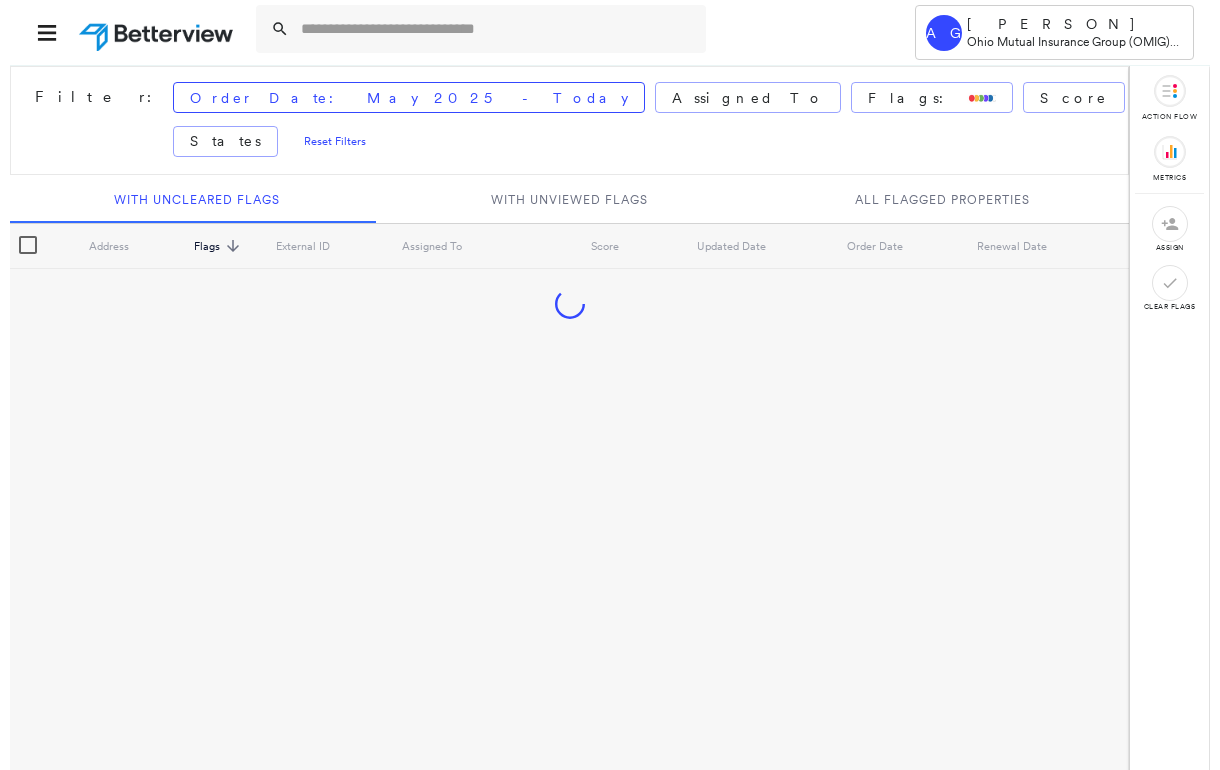 scroll, scrollTop: 0, scrollLeft: 0, axis: both 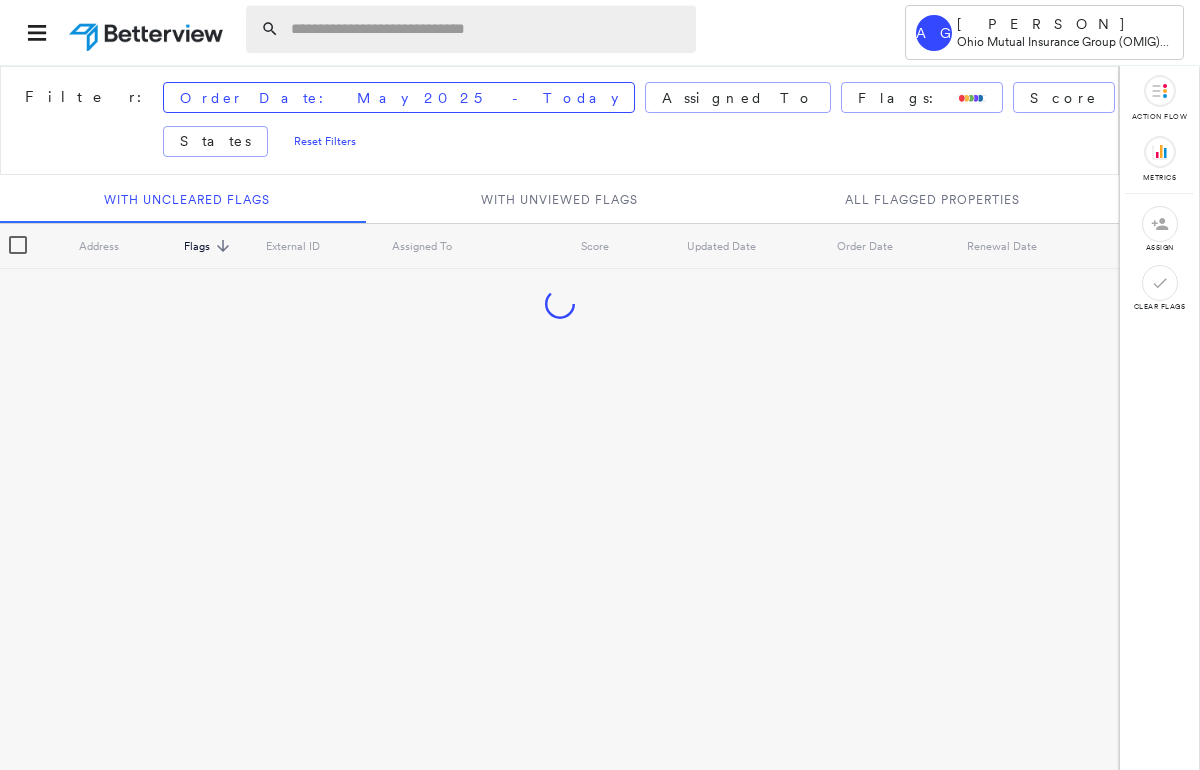 click at bounding box center [487, 29] 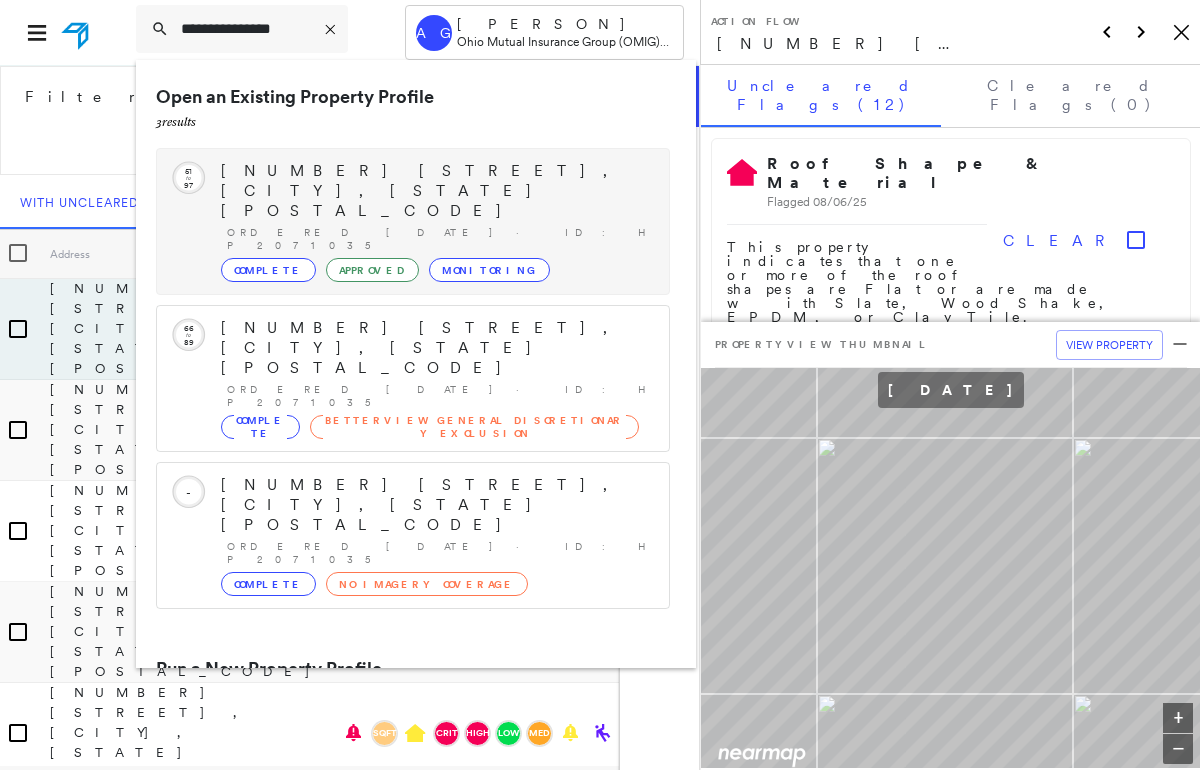 type on "**********" 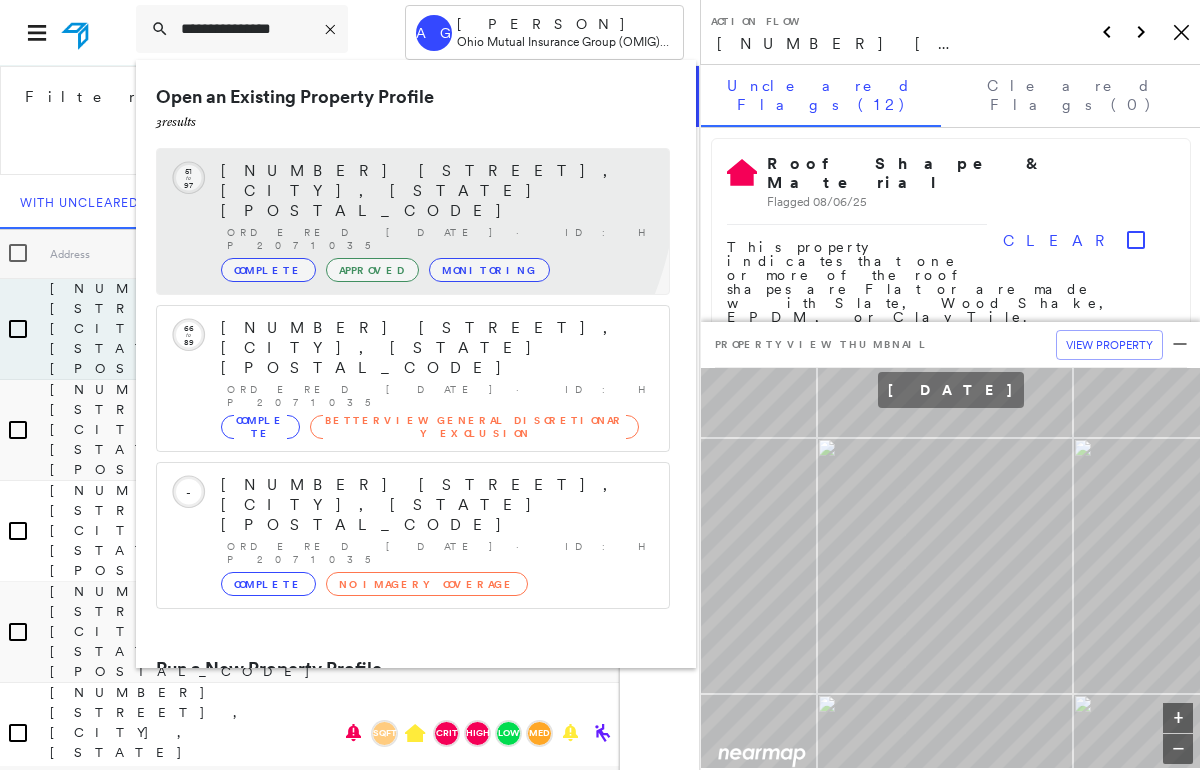 click on "7818 MARIETTA RD SE, NEW LEXINGTON, OH 43558" at bounding box center (435, 191) 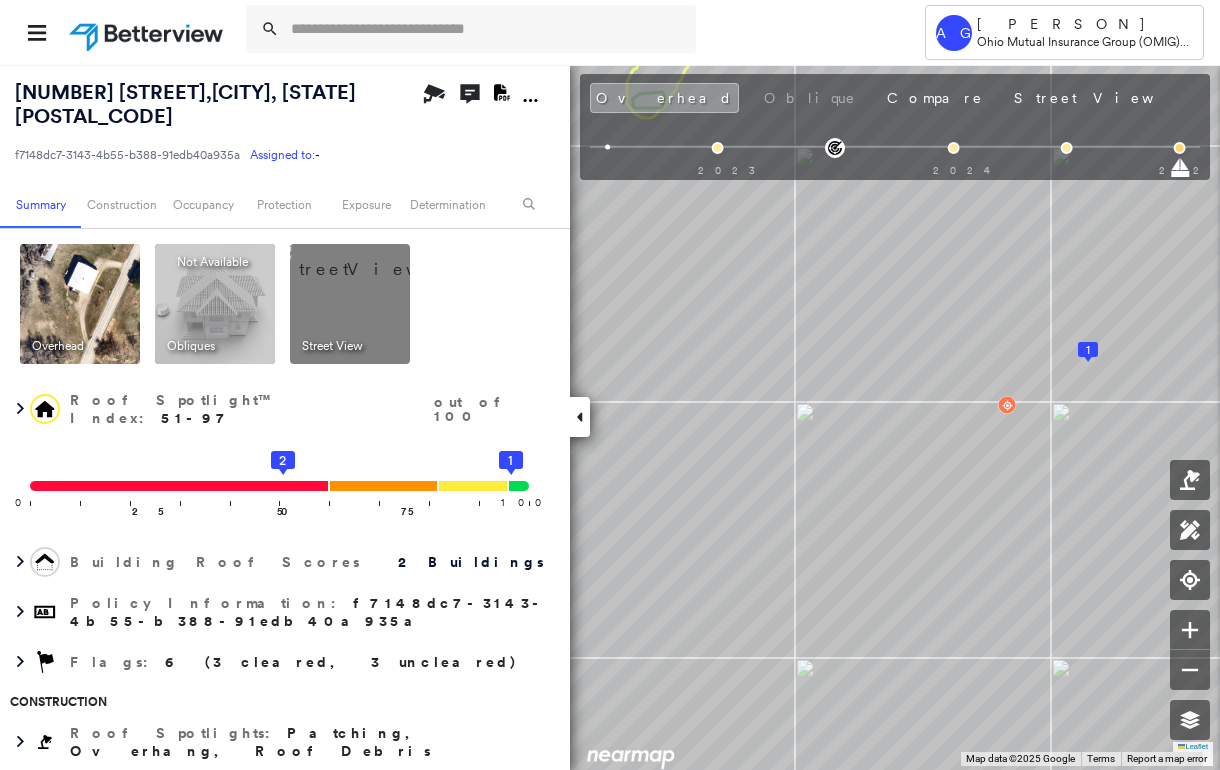 click at bounding box center [374, 259] 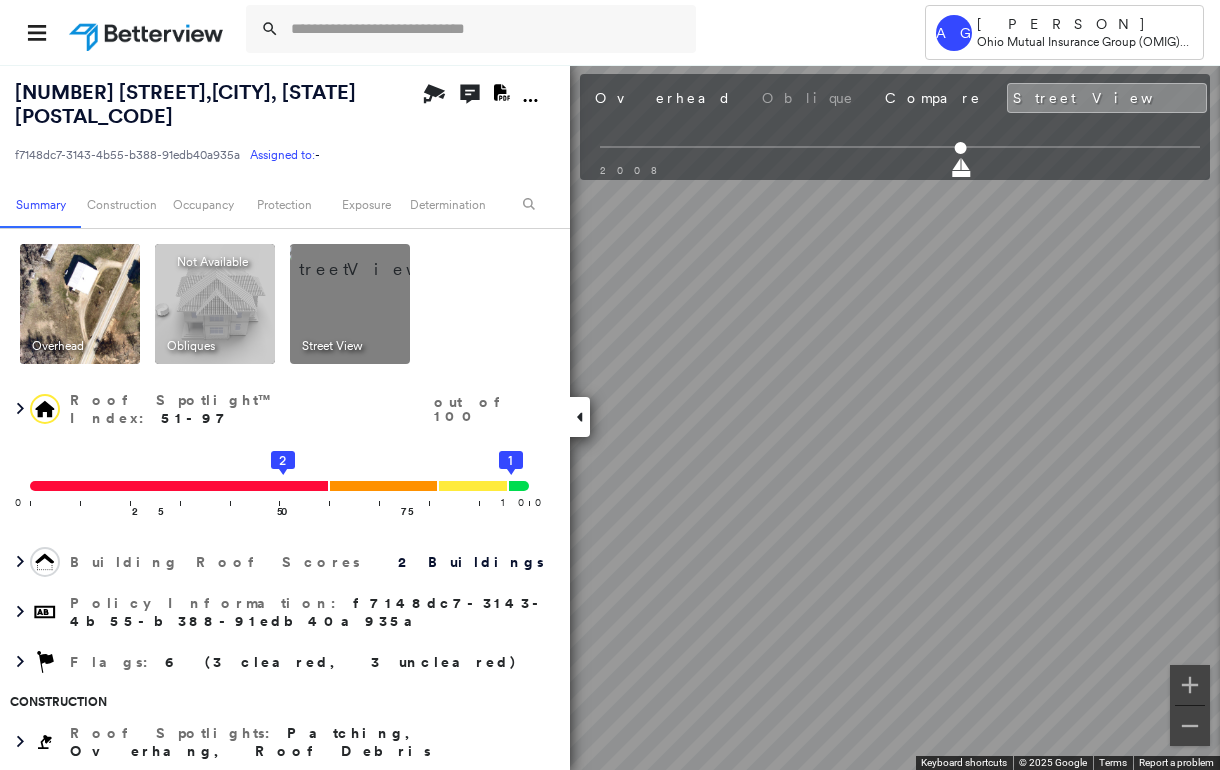 click 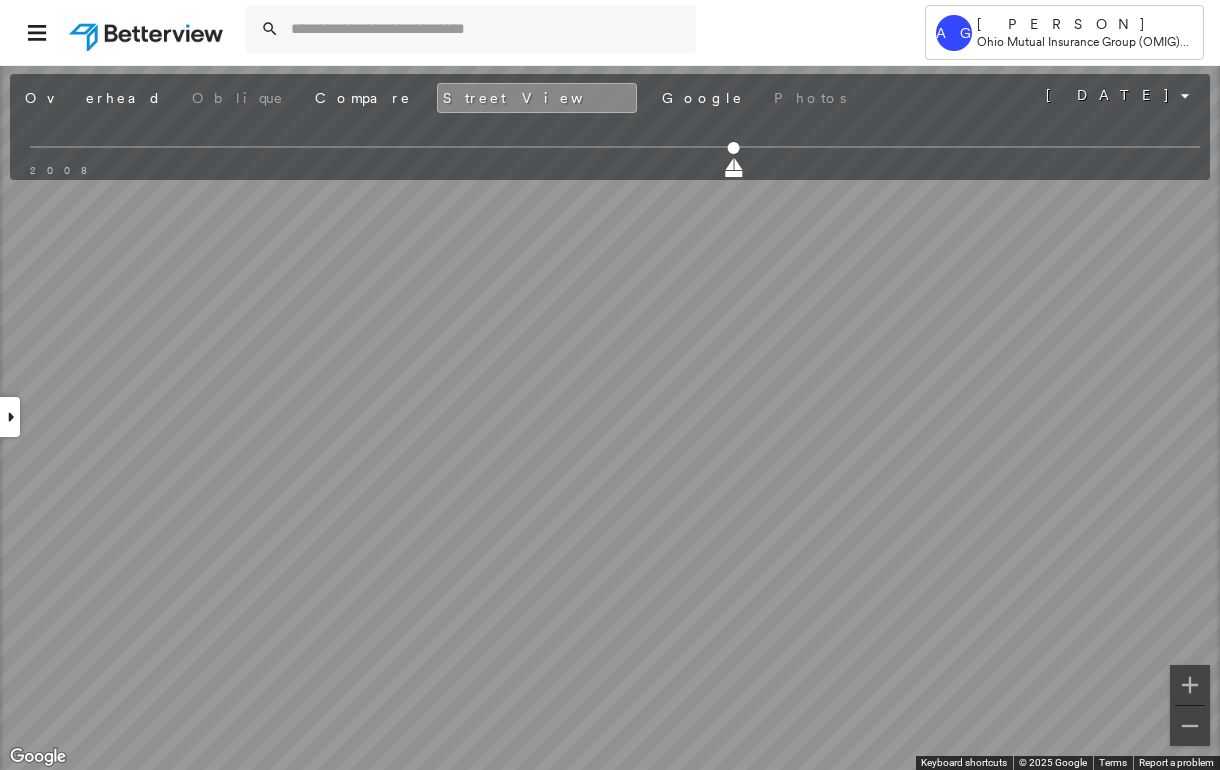 click at bounding box center [10, 417] 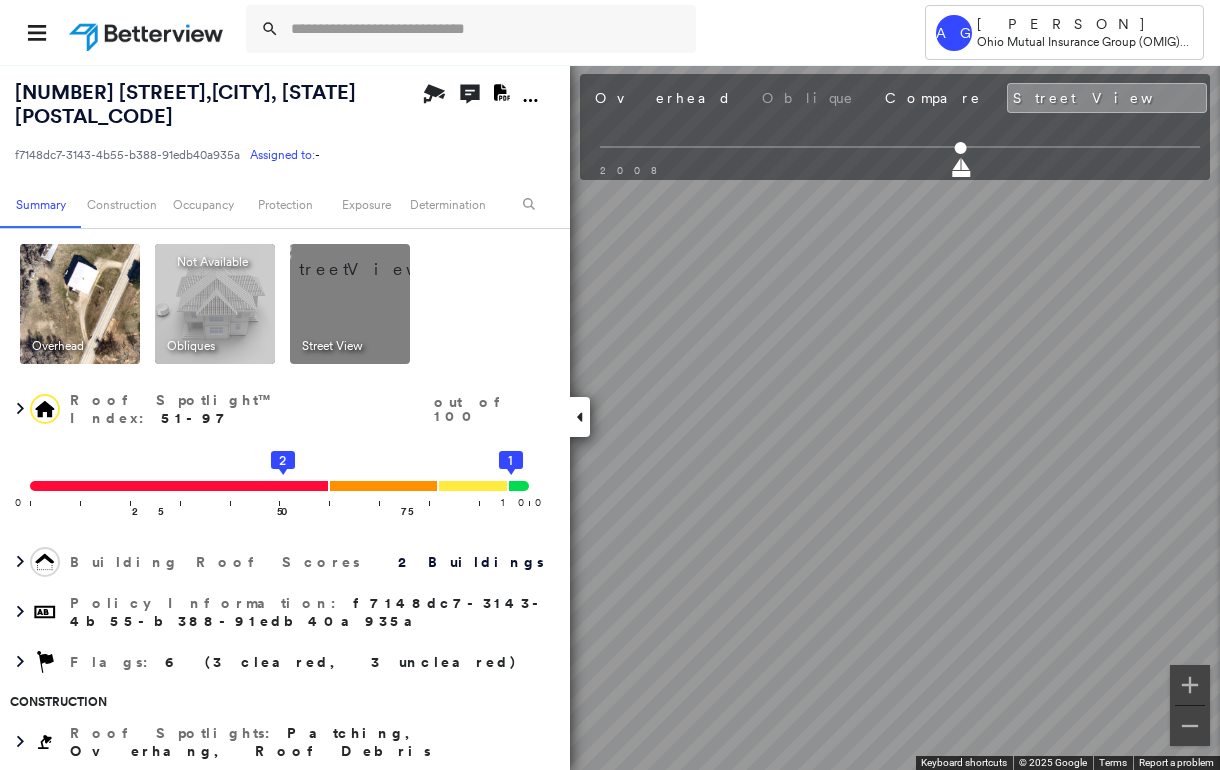click at bounding box center [80, 304] 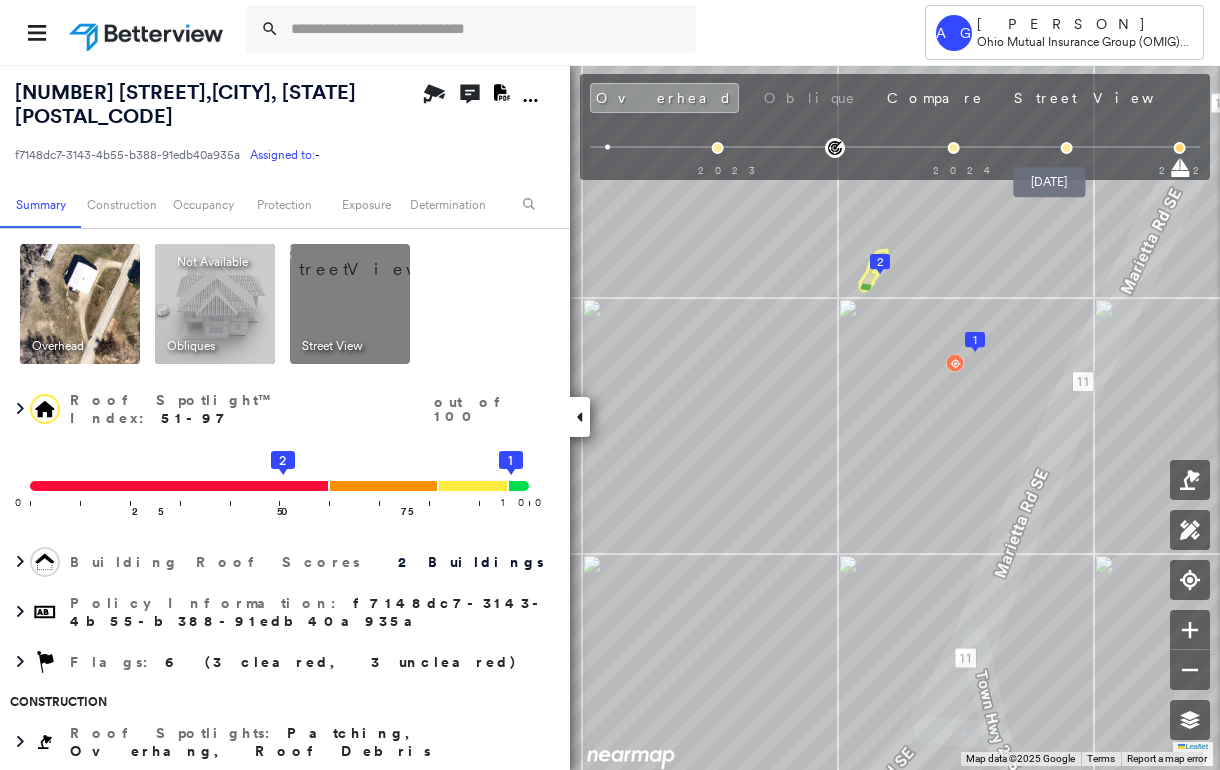 click at bounding box center (1067, 148) 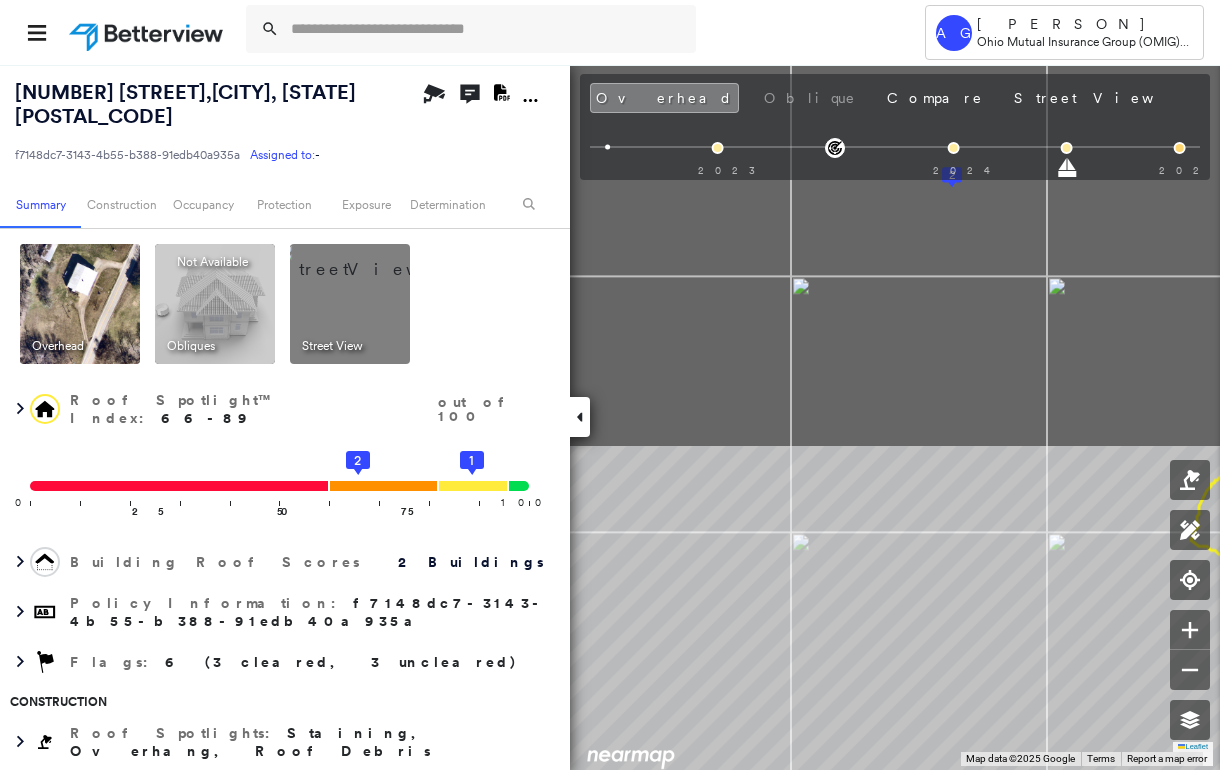 click on "Tower AG Amy Greene Ohio Mutual Insurance Group (OMIG)  -   PL 7818 MARIETTA RD SE ,  NEW LEXINGTON, OH 43558 f7148dc7-3143-4b55-b388-91edb40a935a Assigned to:  - Assigned to:  - f7148dc7-3143-4b55-b388-91edb40a935a Assigned to:  - Open Comments Download PDF Report Summary Construction Occupancy Protection Exposure Determination Overhead Obliques Not Available ; Street View Roof Spotlight™ Index :  66-89 out of 100 0 100 25 50 75 2 1 Building Roof Scores 2 Buildings Policy Information :  f7148dc7-3143-4b55-b388-91edb40a935a Flags :  6 (3 cleared, 3 uncleared) Construction Roof Spotlights :  Staining, Overhang, Roof Debris Property Features Roof Size & Shape :  2 buildings  Occupancy Place Detail Protection Exposure FEMA Risk Index Additional Perils Determination Flags :  6 (3 cleared, 3 uncleared) Uncleared Flags (3) Cleared Flags  (3) Damage Flagged 03/15/25 Clear Low Low Priority Roof Score Flagged 04/19/23 Clear Med Medium Priority Roof Score Flagged 03/08/24 Clear Action Taken New Entry History General" at bounding box center (610, 385) 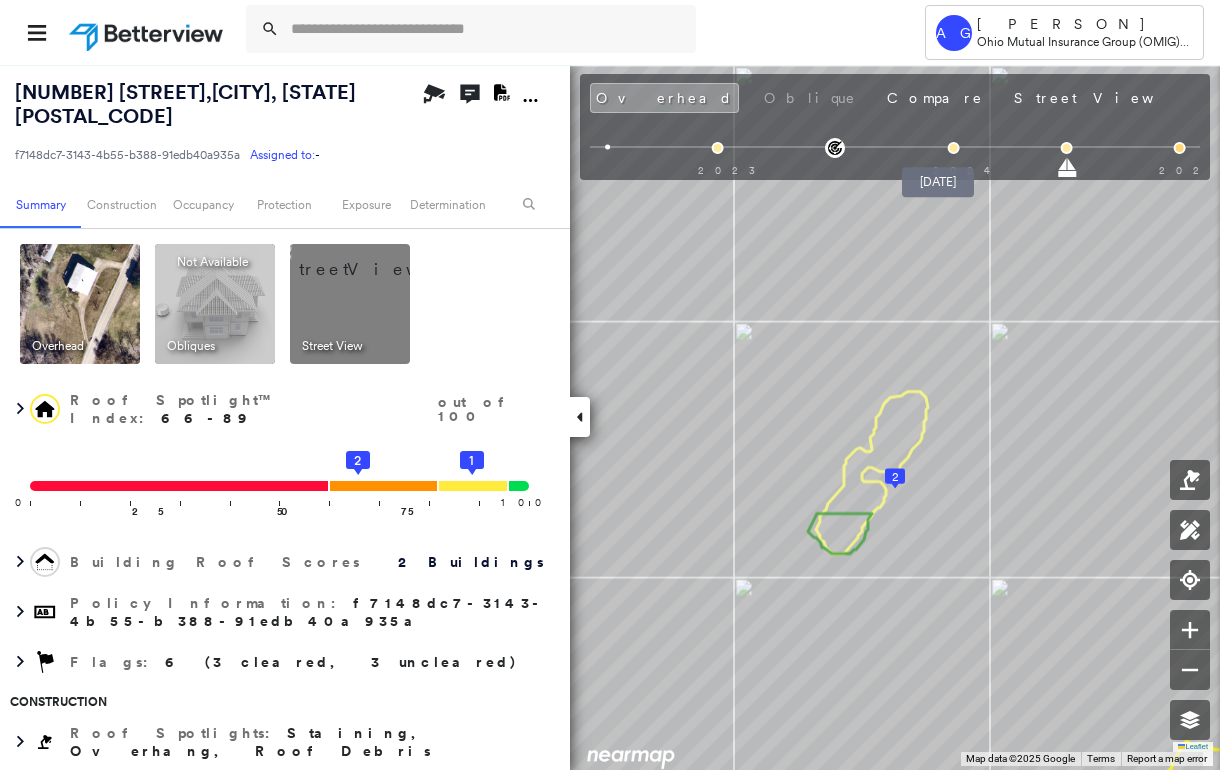 click at bounding box center [954, 148] 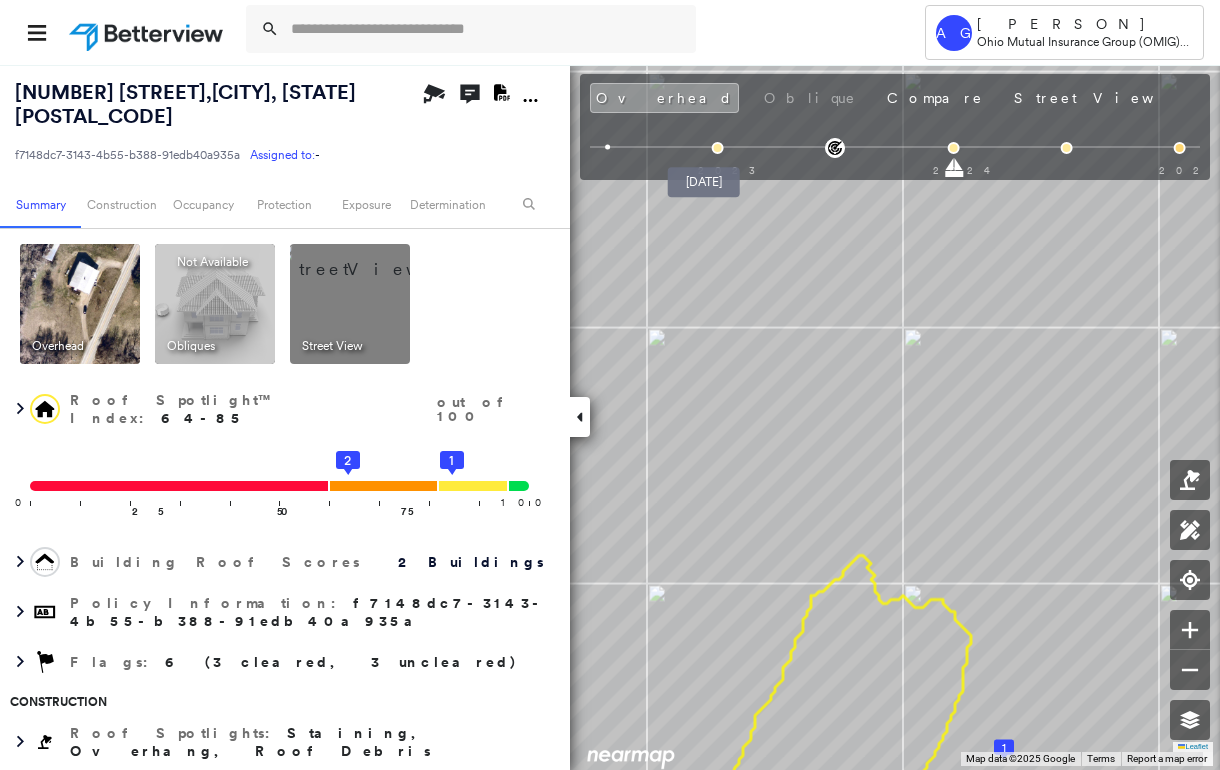 click at bounding box center [718, 148] 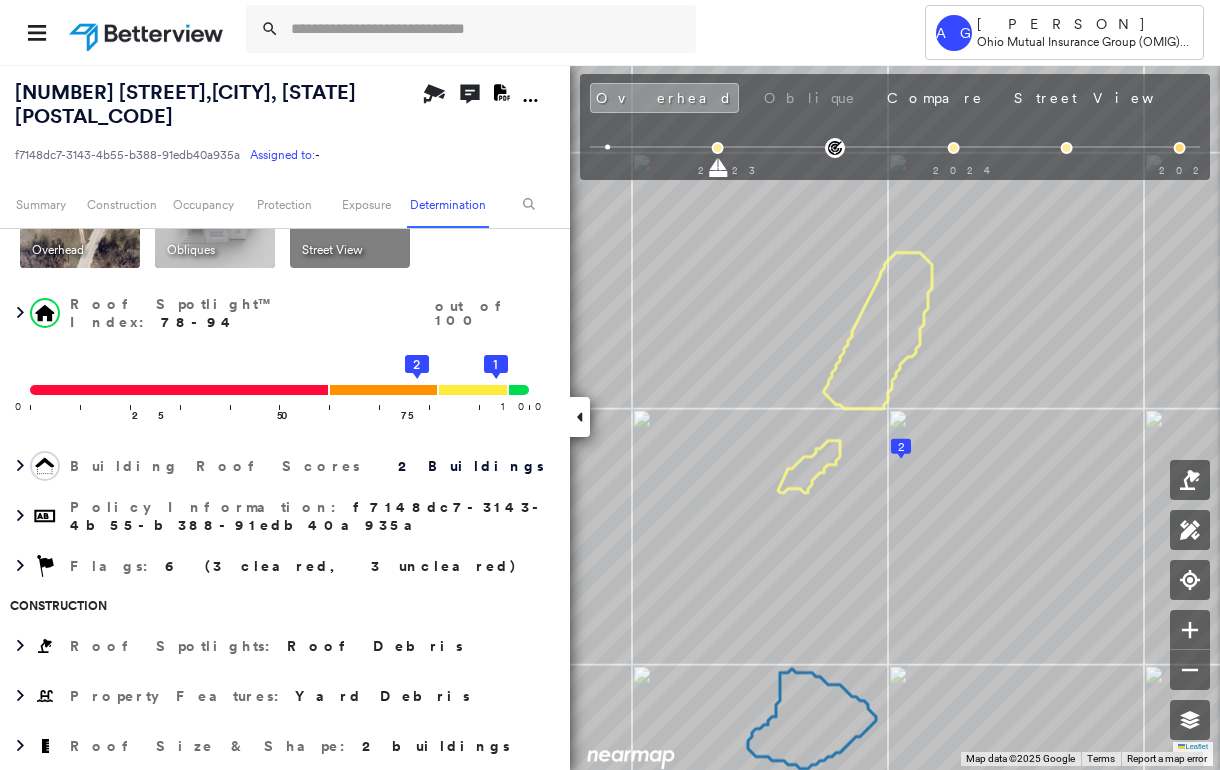 scroll, scrollTop: 0, scrollLeft: 0, axis: both 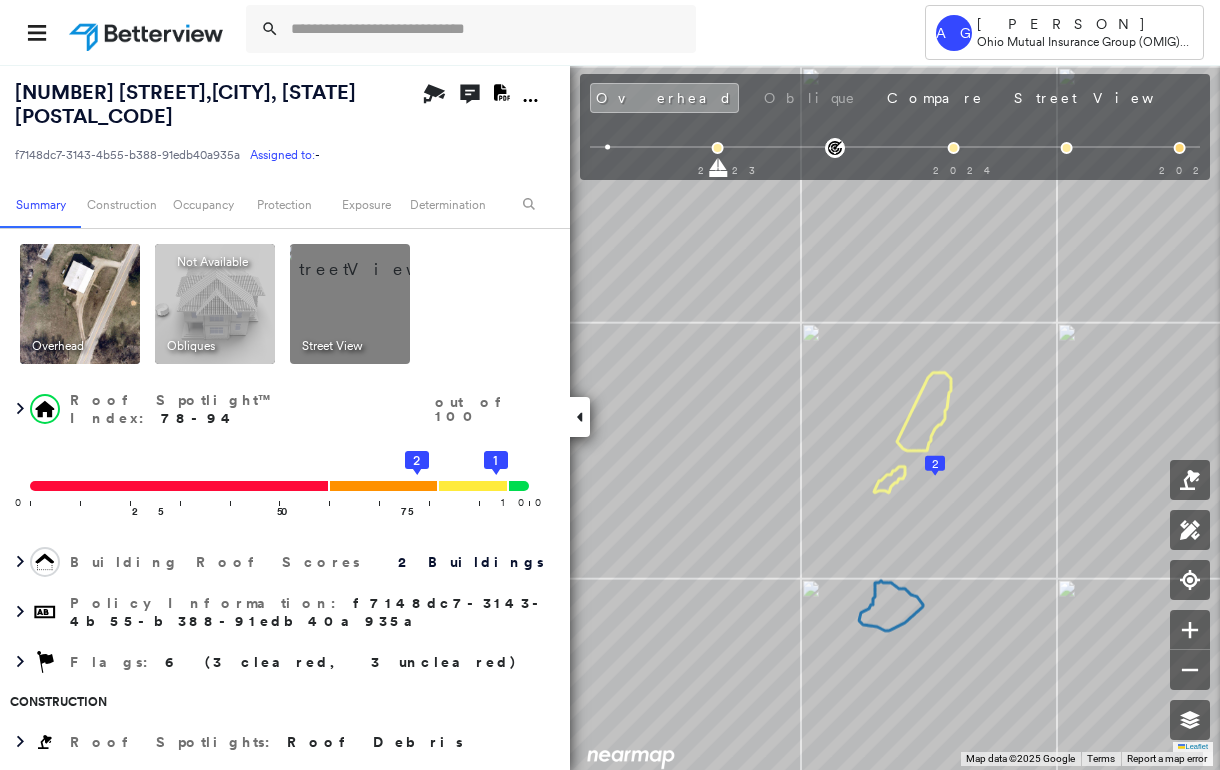 drag, startPoint x: 359, startPoint y: 310, endPoint x: 394, endPoint y: 317, distance: 35.69314 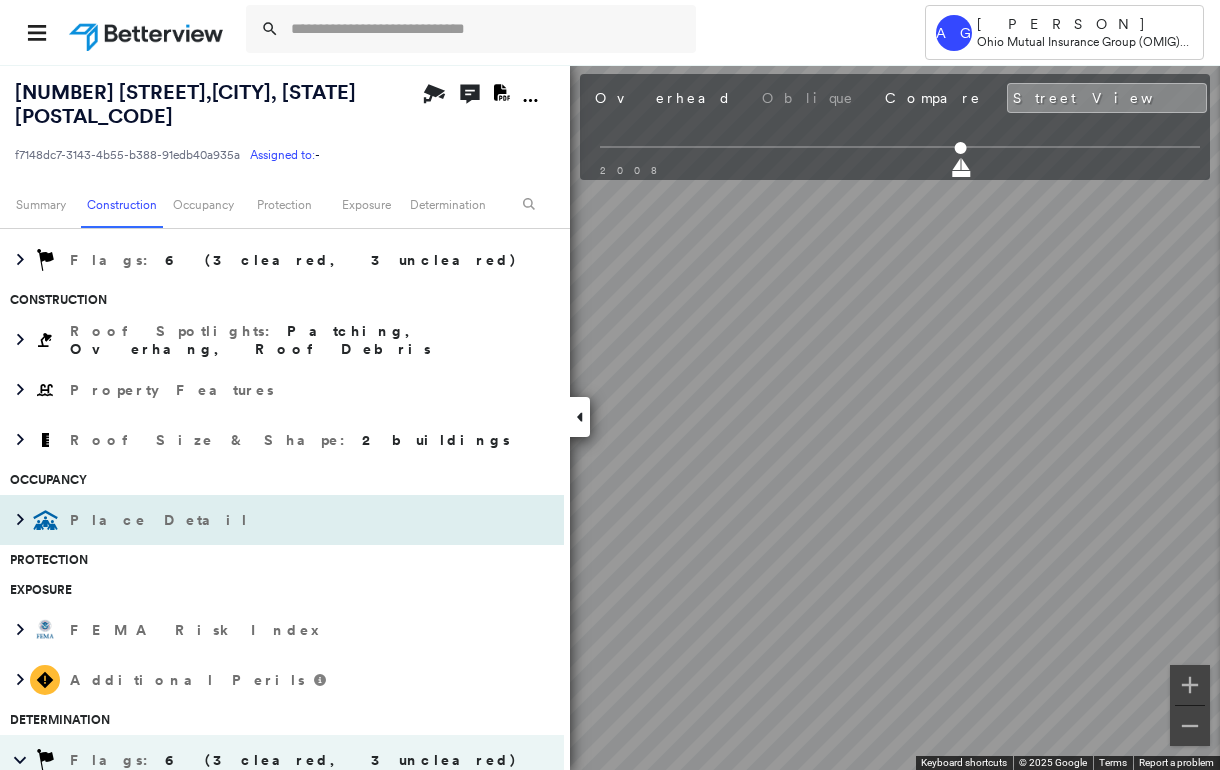 scroll, scrollTop: 266, scrollLeft: 0, axis: vertical 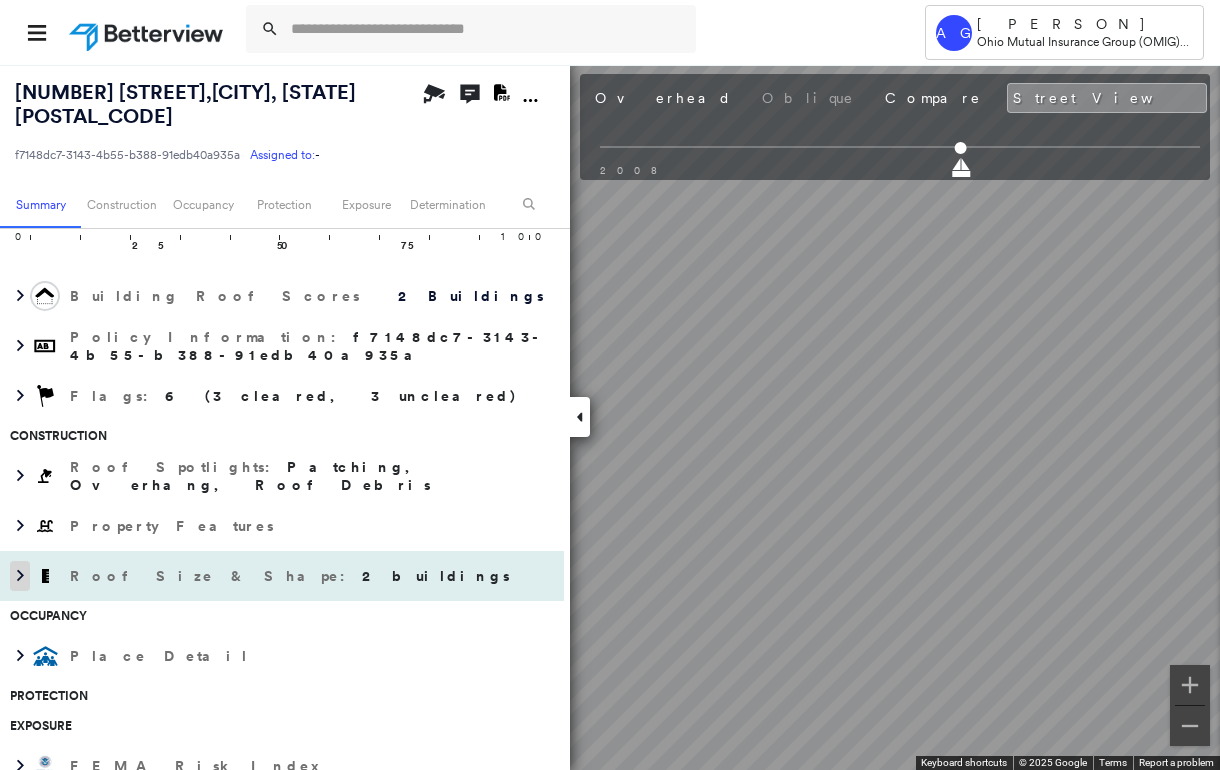 click at bounding box center [20, 576] 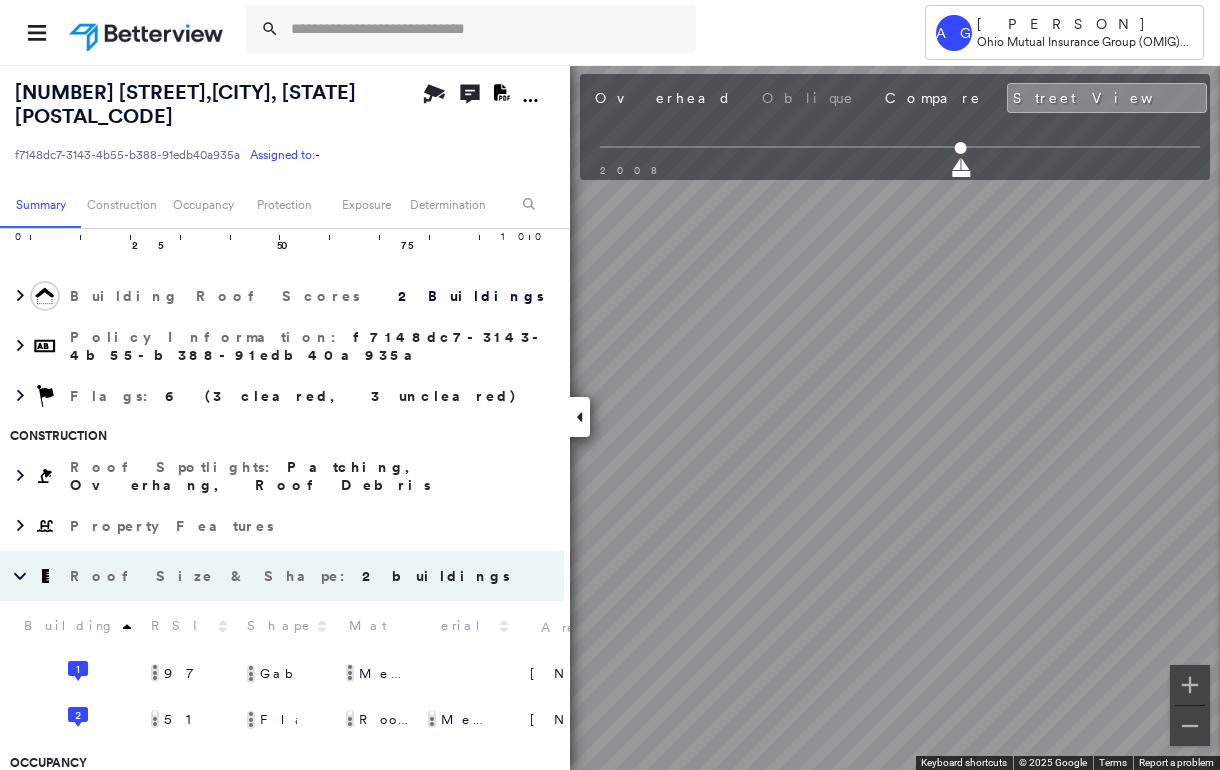 scroll, scrollTop: 400, scrollLeft: 0, axis: vertical 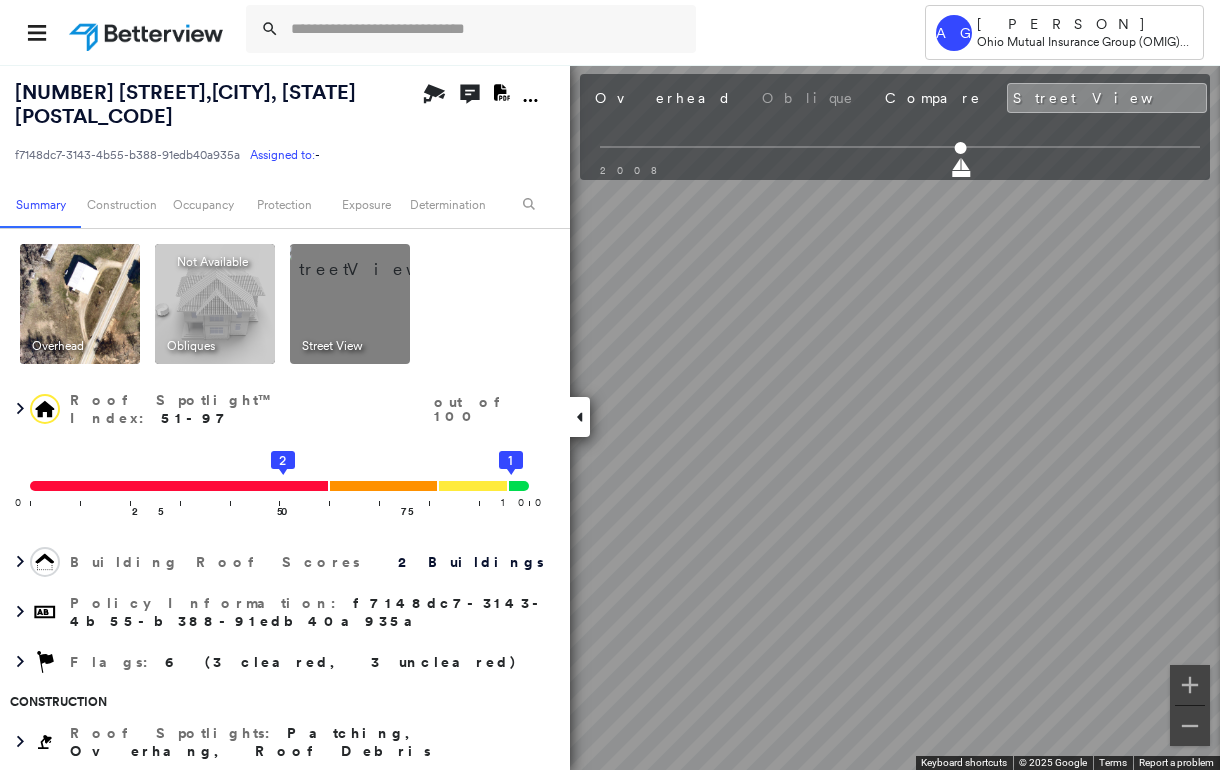 click at bounding box center (374, 259) 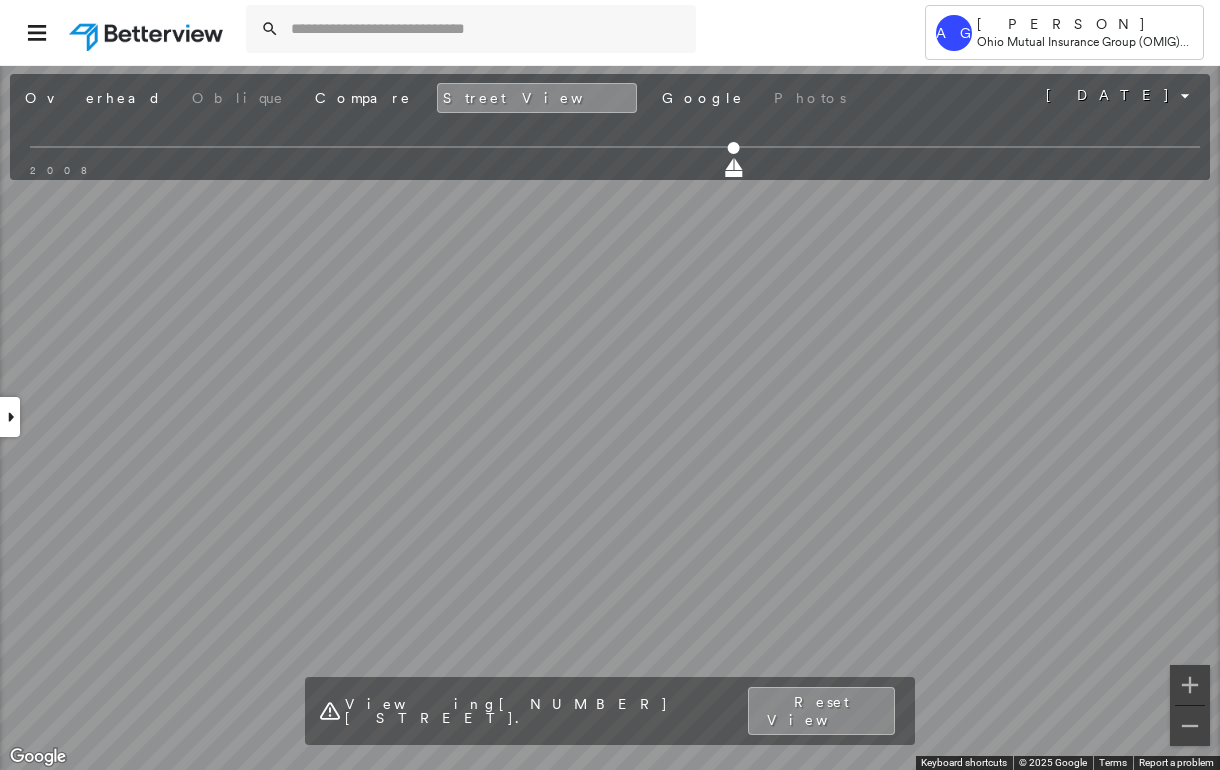 click 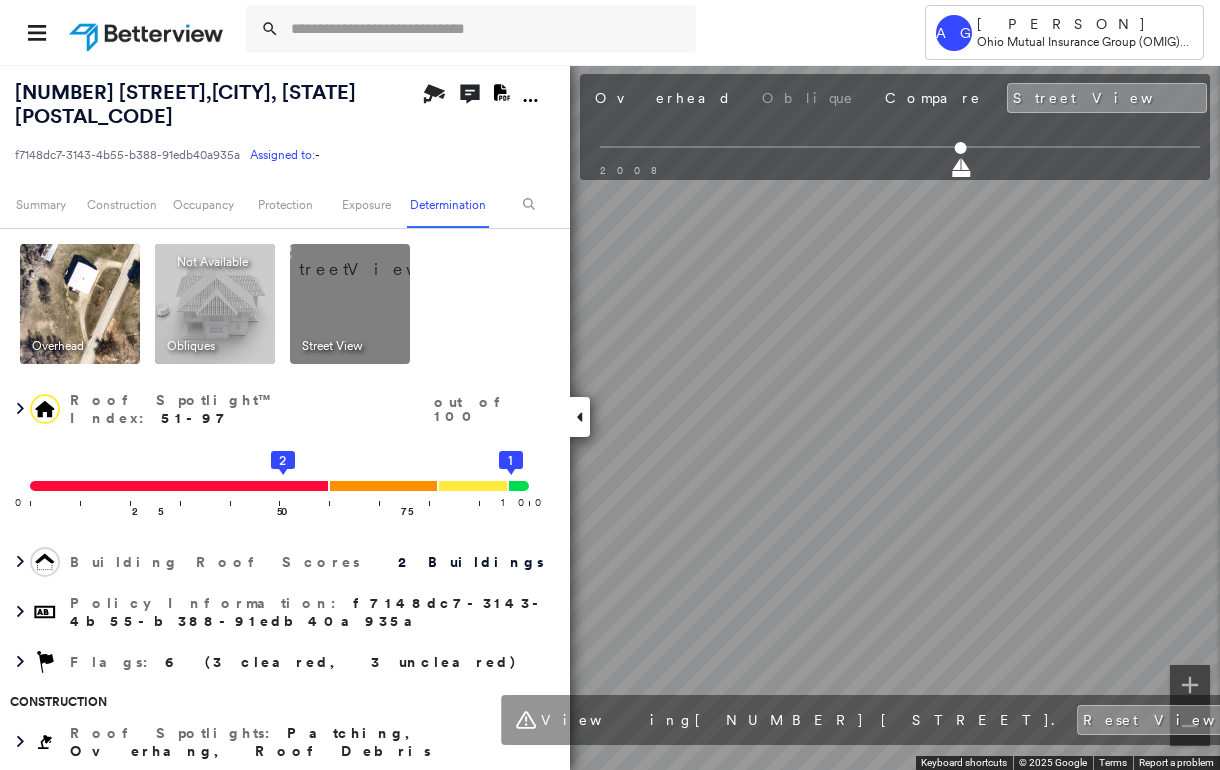 scroll, scrollTop: 0, scrollLeft: 0, axis: both 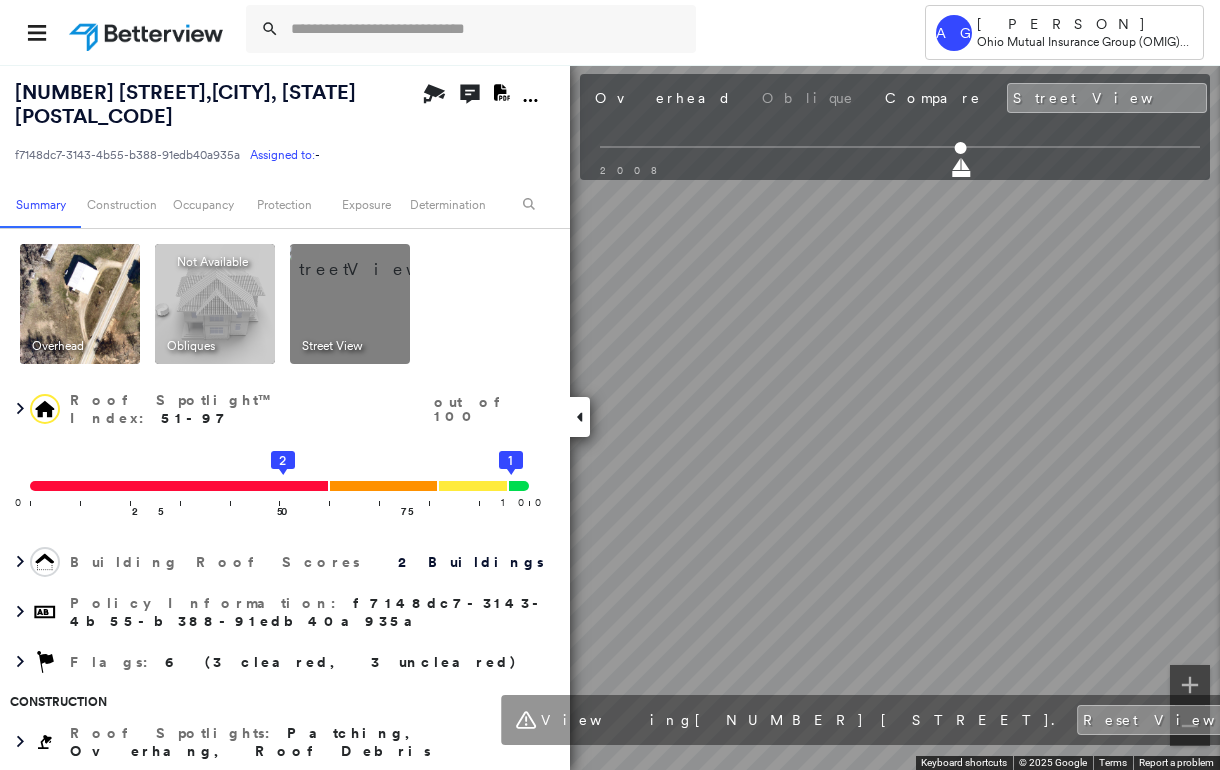 click 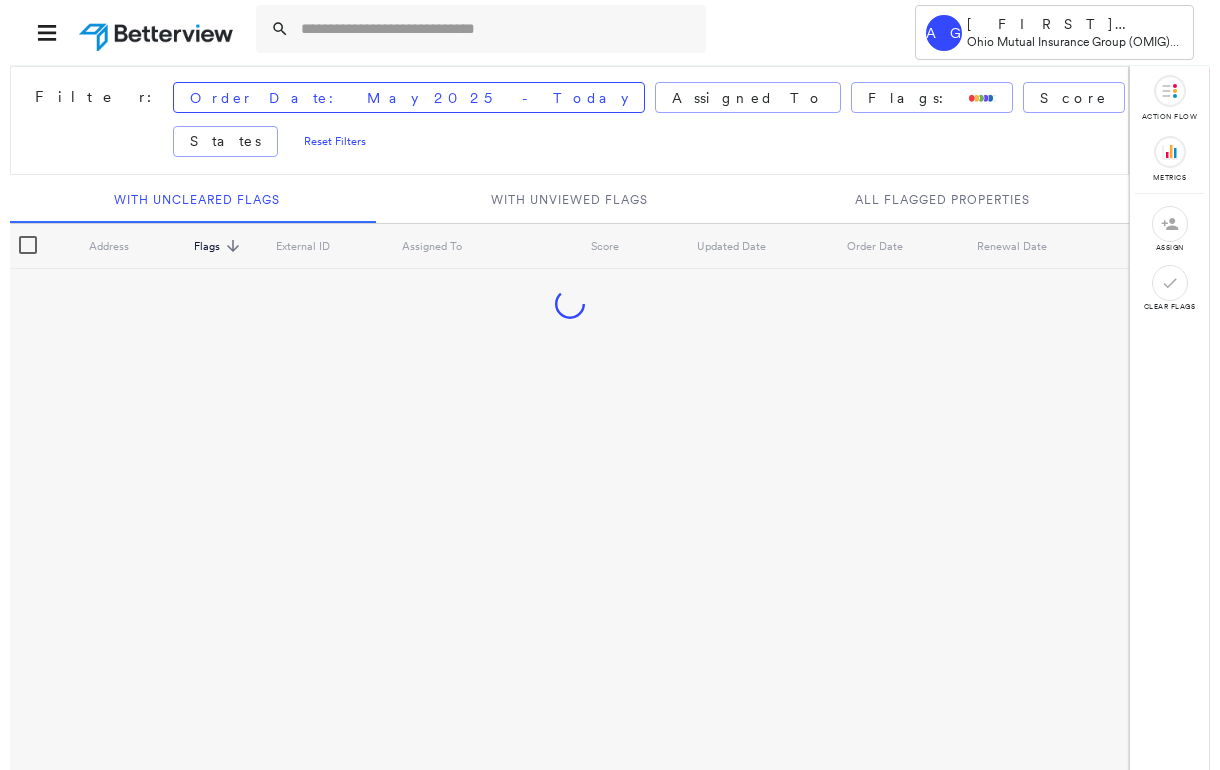 scroll, scrollTop: 0, scrollLeft: 0, axis: both 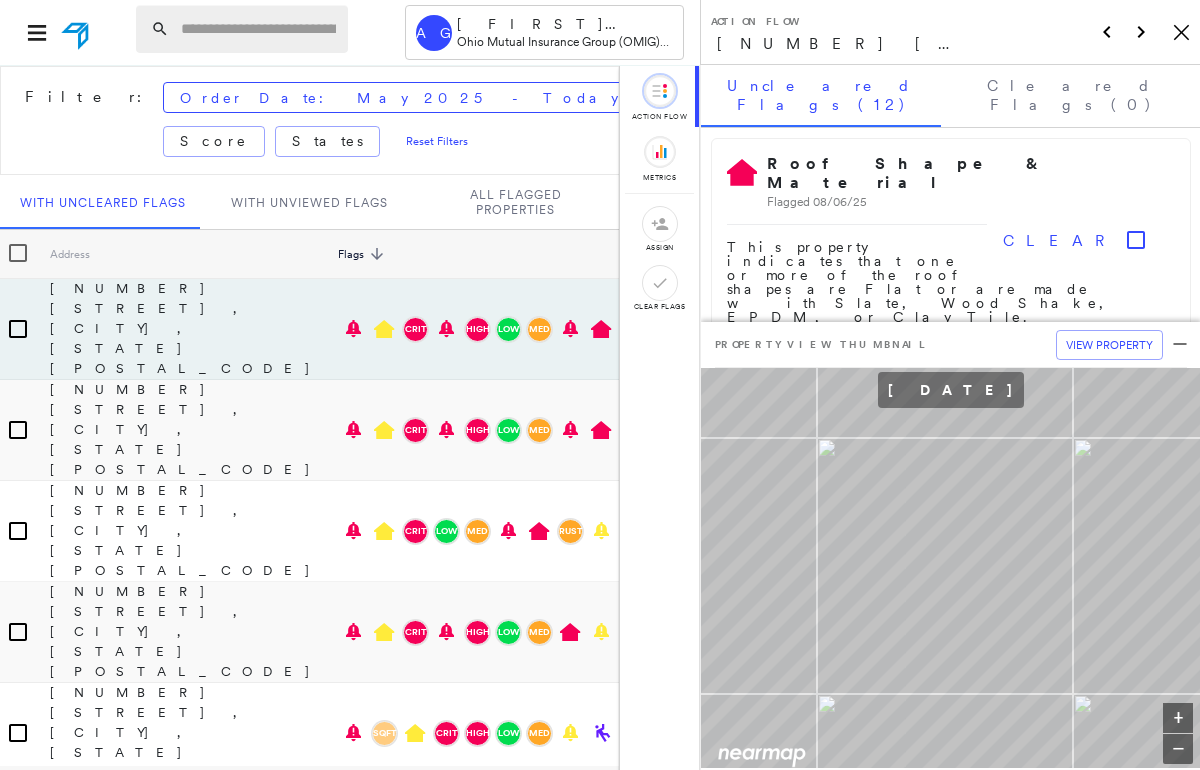 click at bounding box center [258, 29] 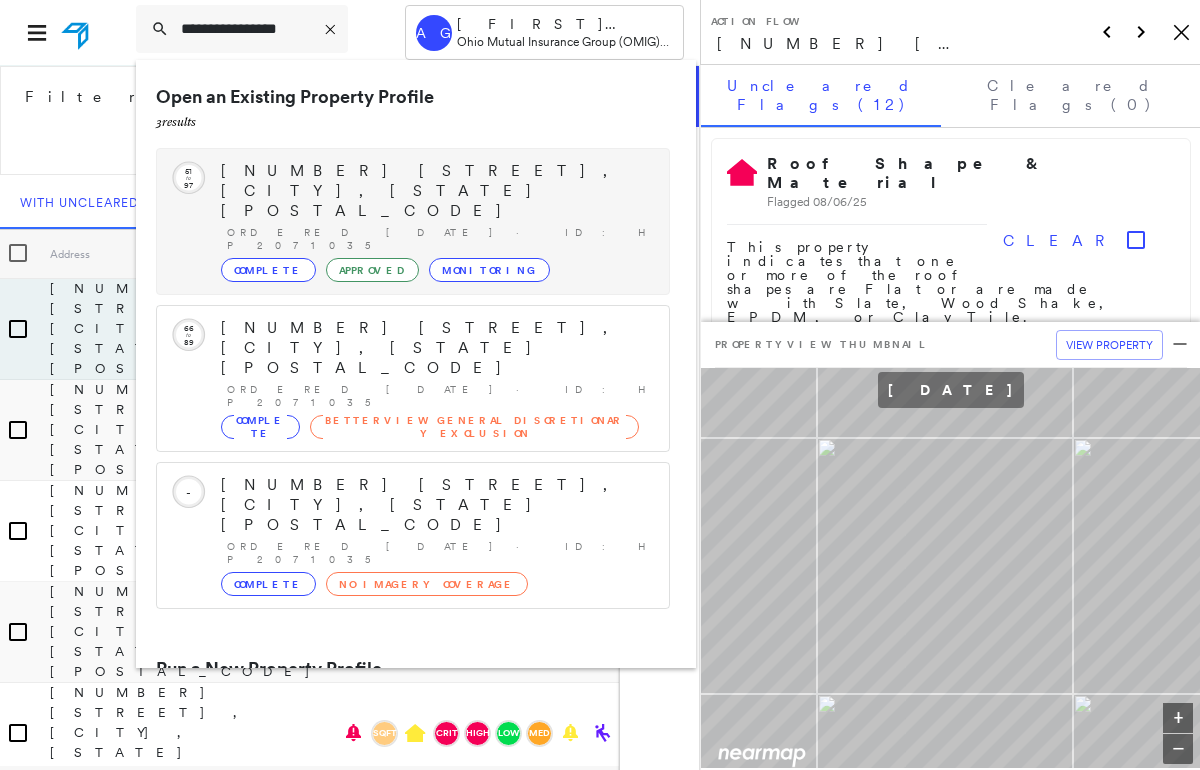 type on "**********" 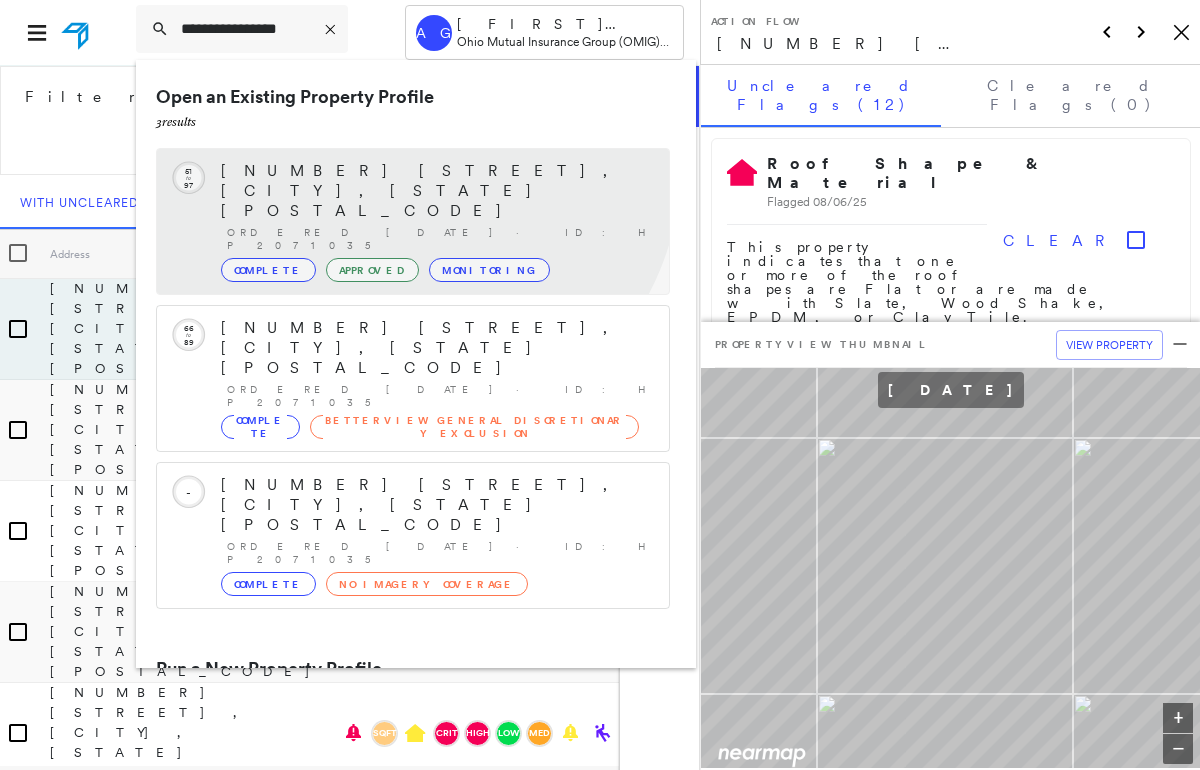 click on "7818 MARIETTA RD SE, NEW LEXINGTON, OH 43558" at bounding box center (435, 191) 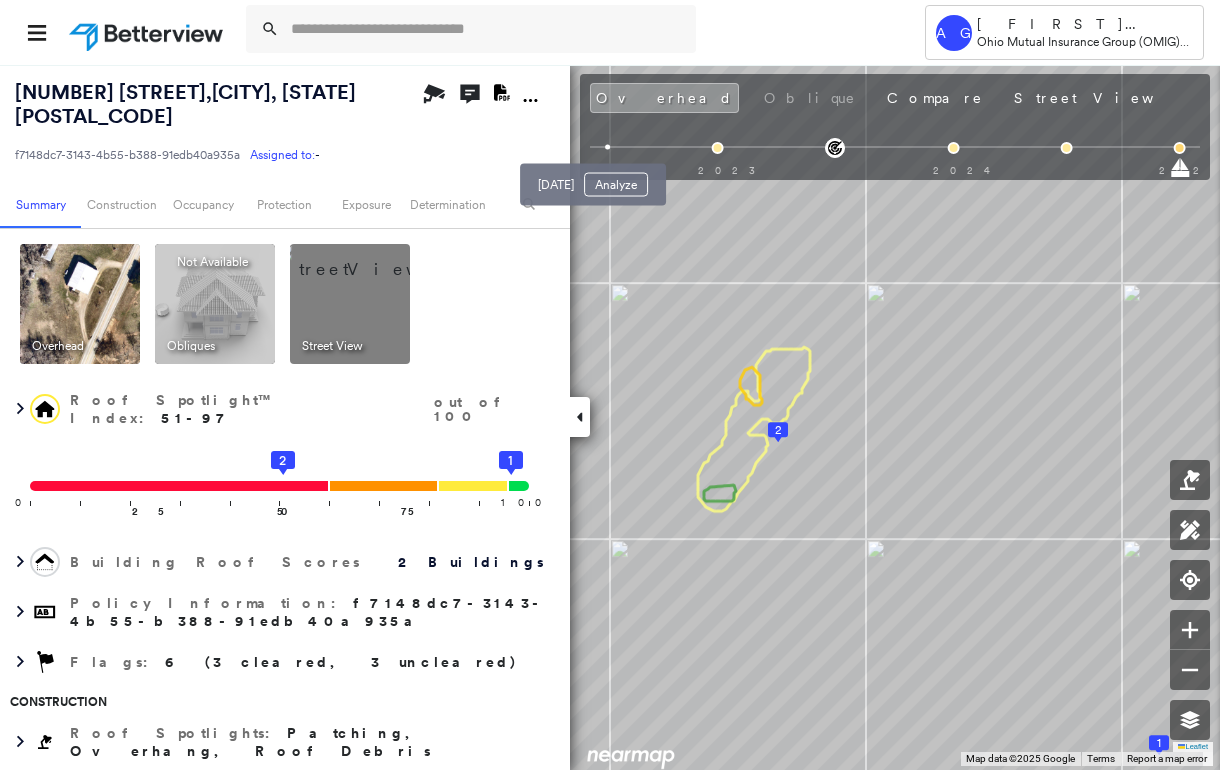 click at bounding box center [608, 147] 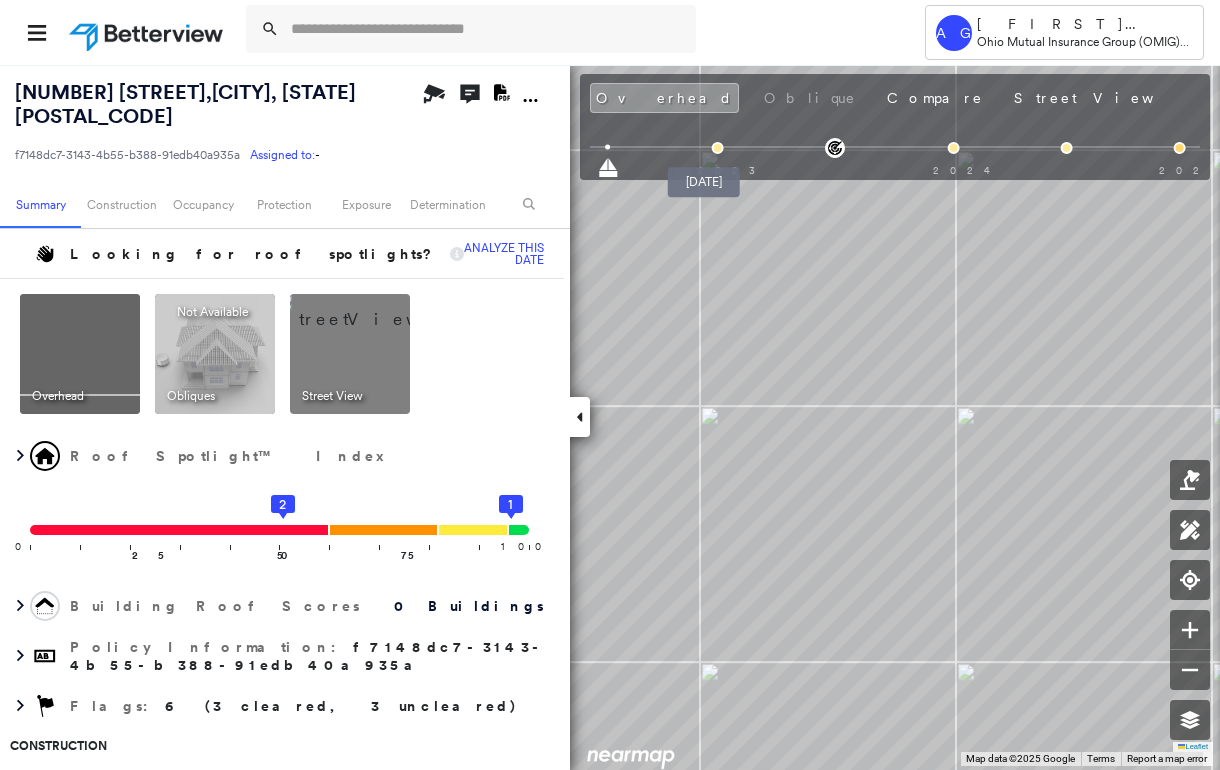 click at bounding box center [718, 148] 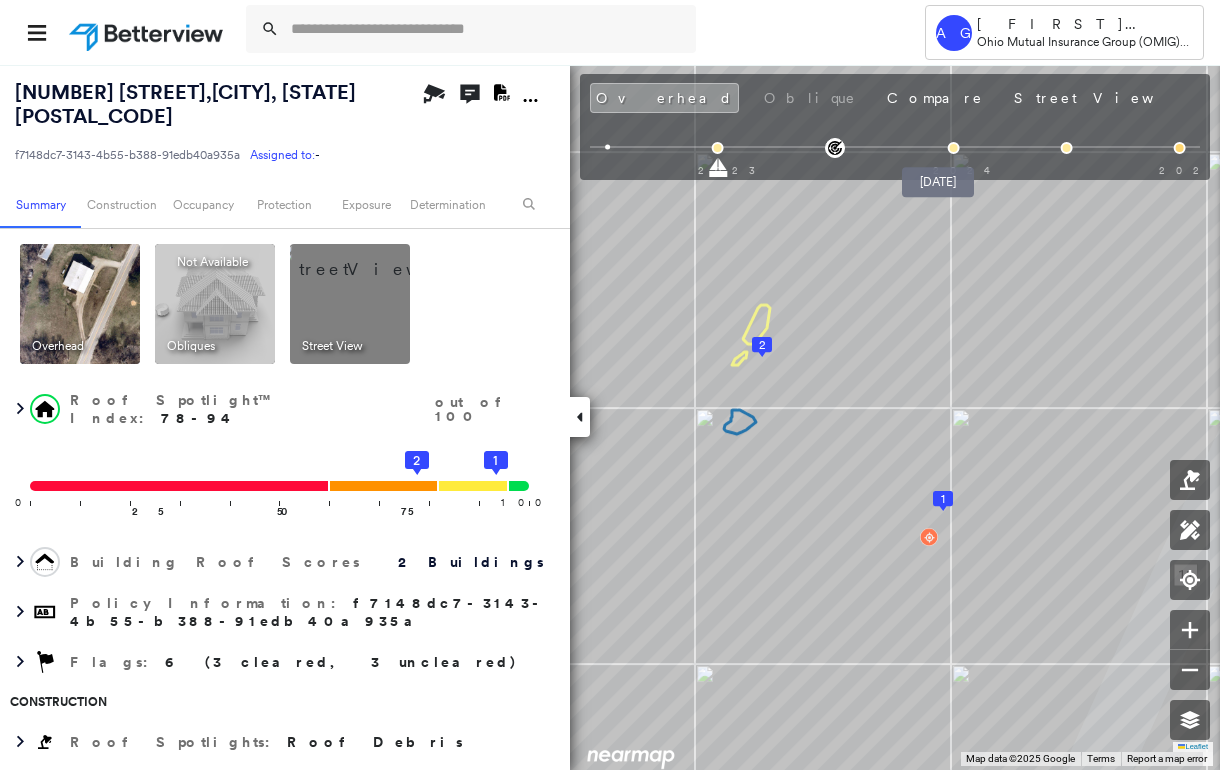 click at bounding box center [954, 148] 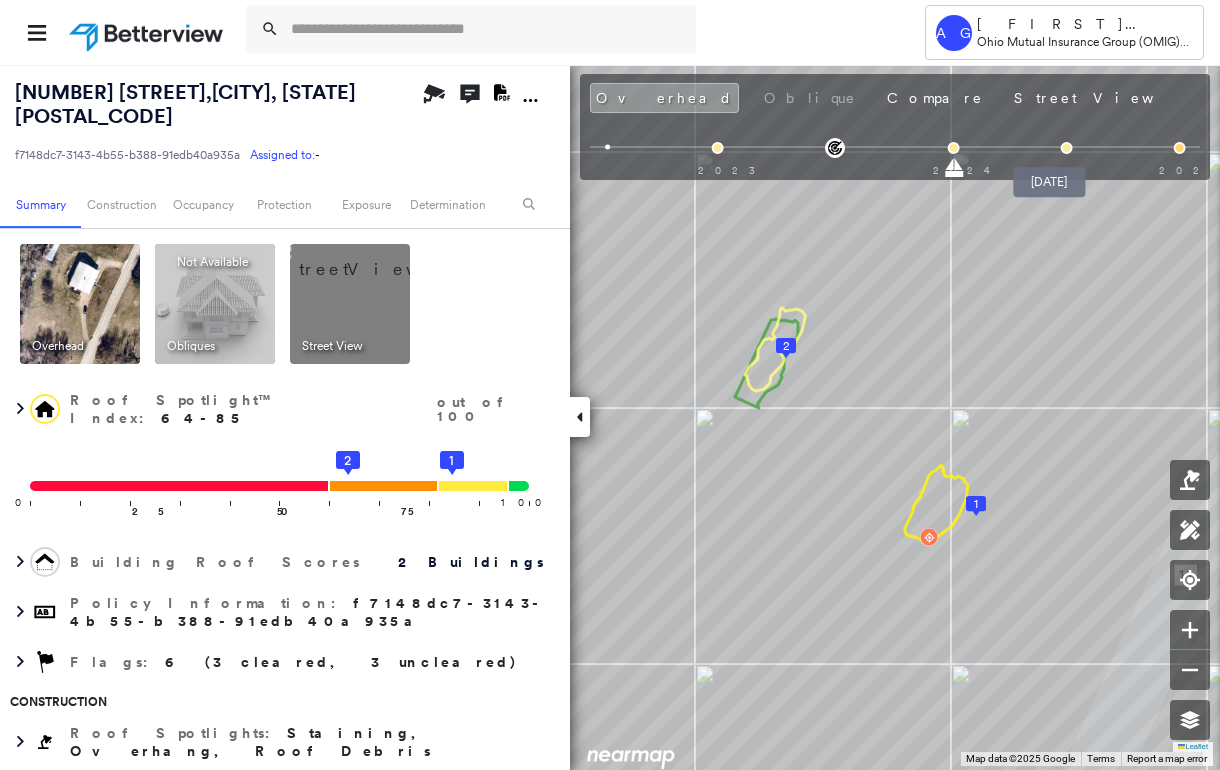 click at bounding box center [1067, 148] 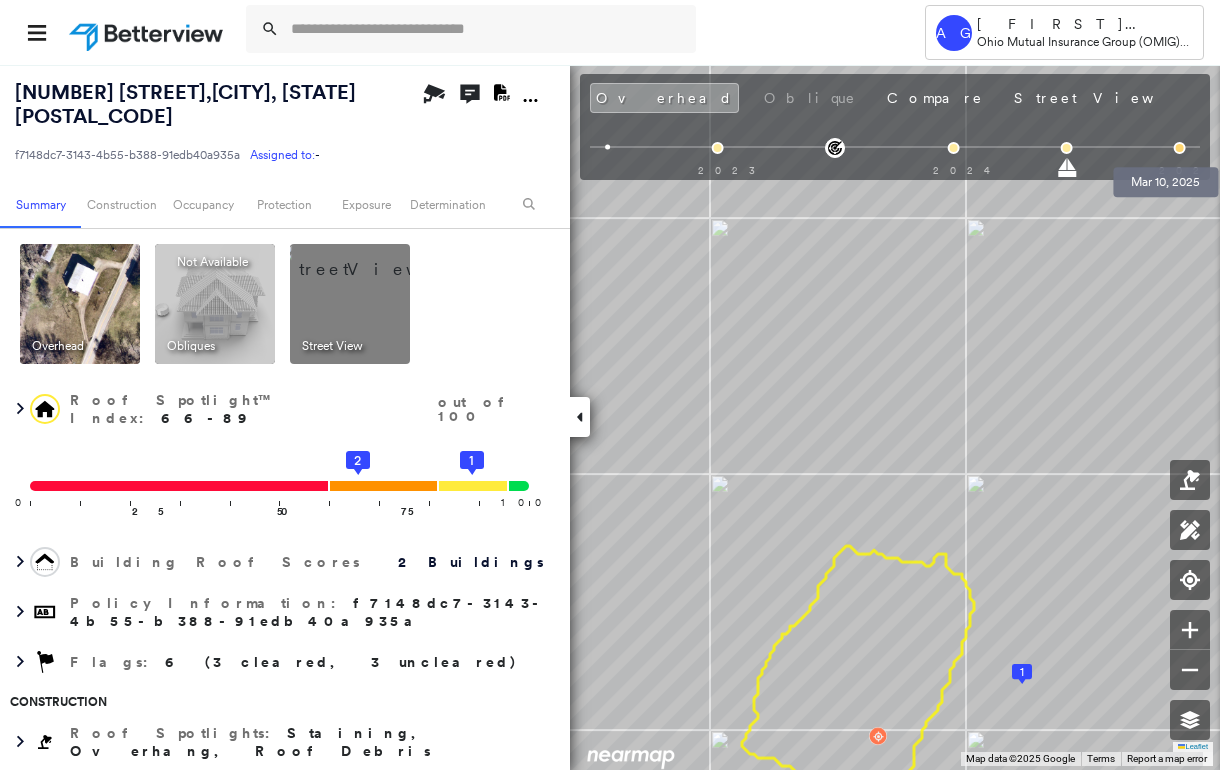 click at bounding box center [1180, 148] 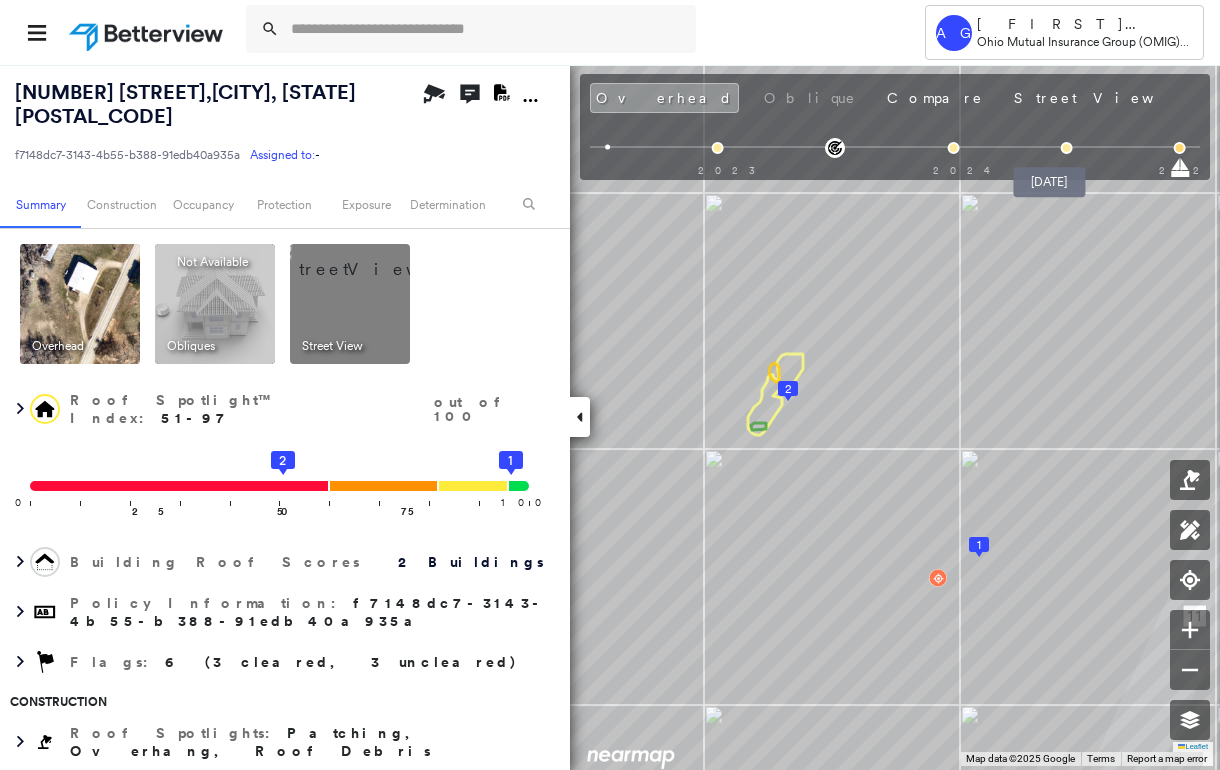 click at bounding box center (1067, 148) 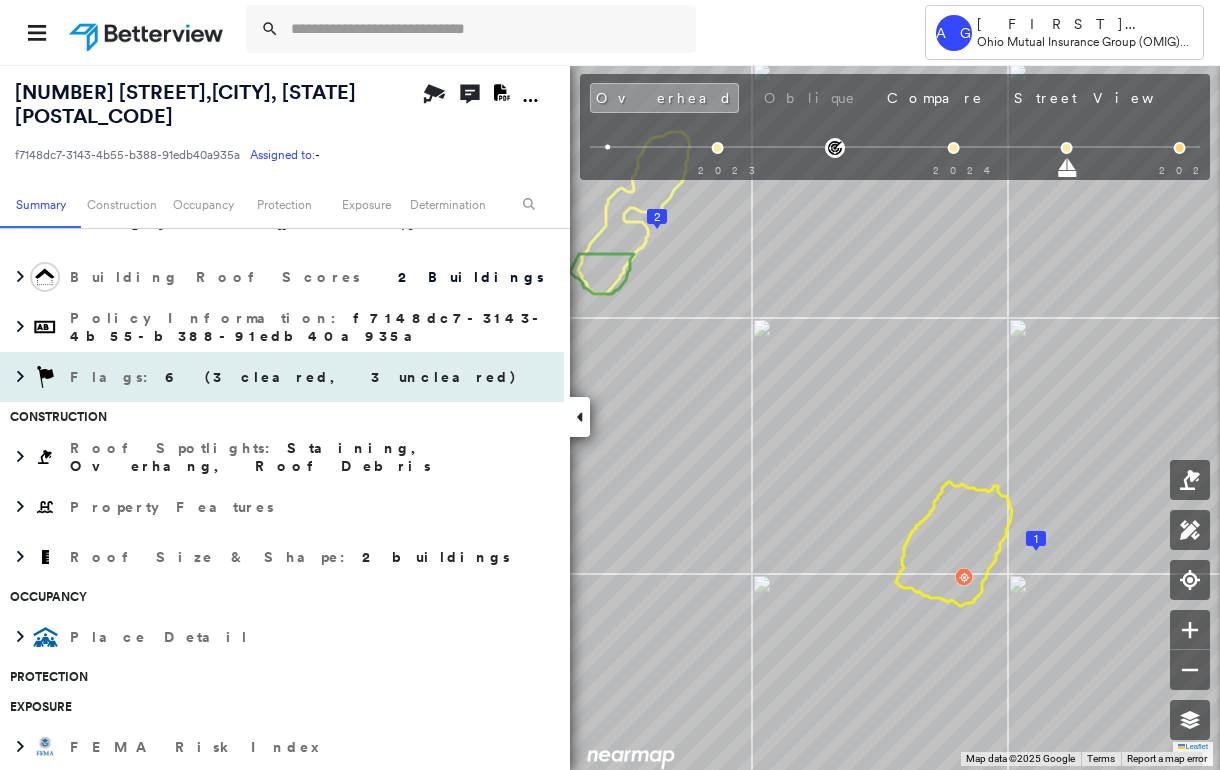 scroll, scrollTop: 400, scrollLeft: 0, axis: vertical 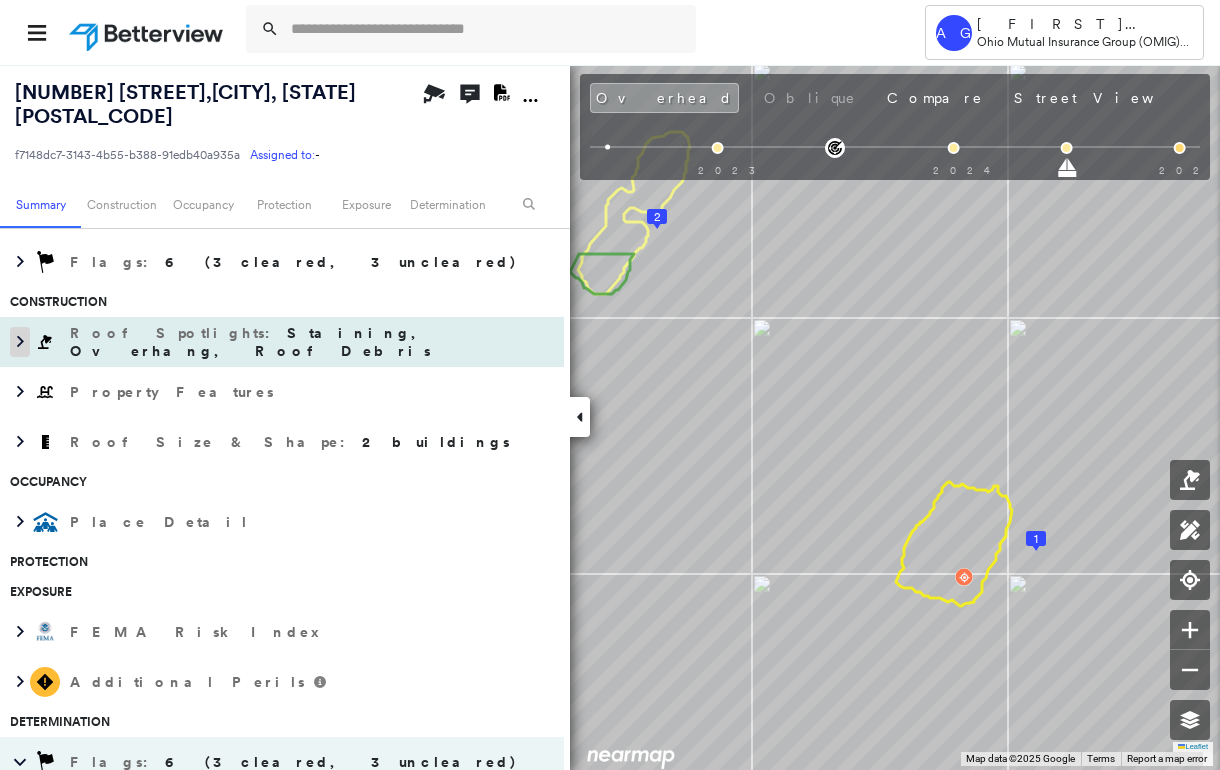 click 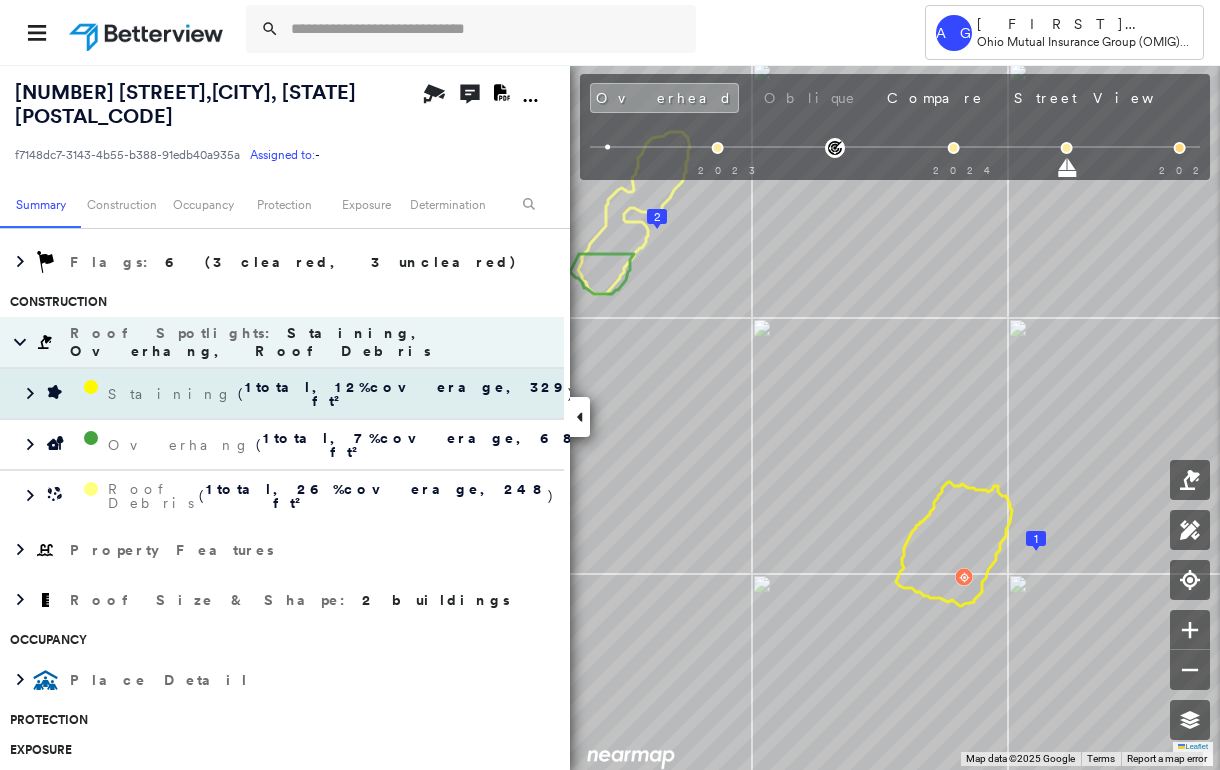 click at bounding box center (60, 394) 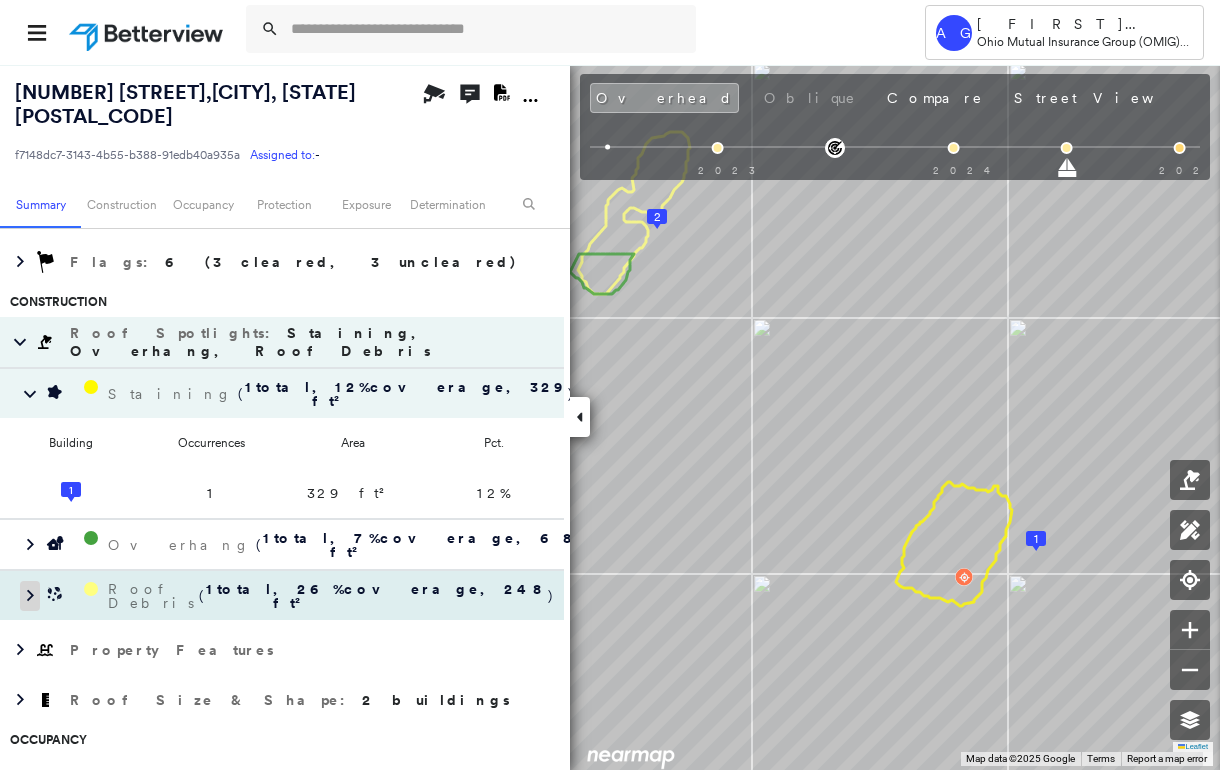 click 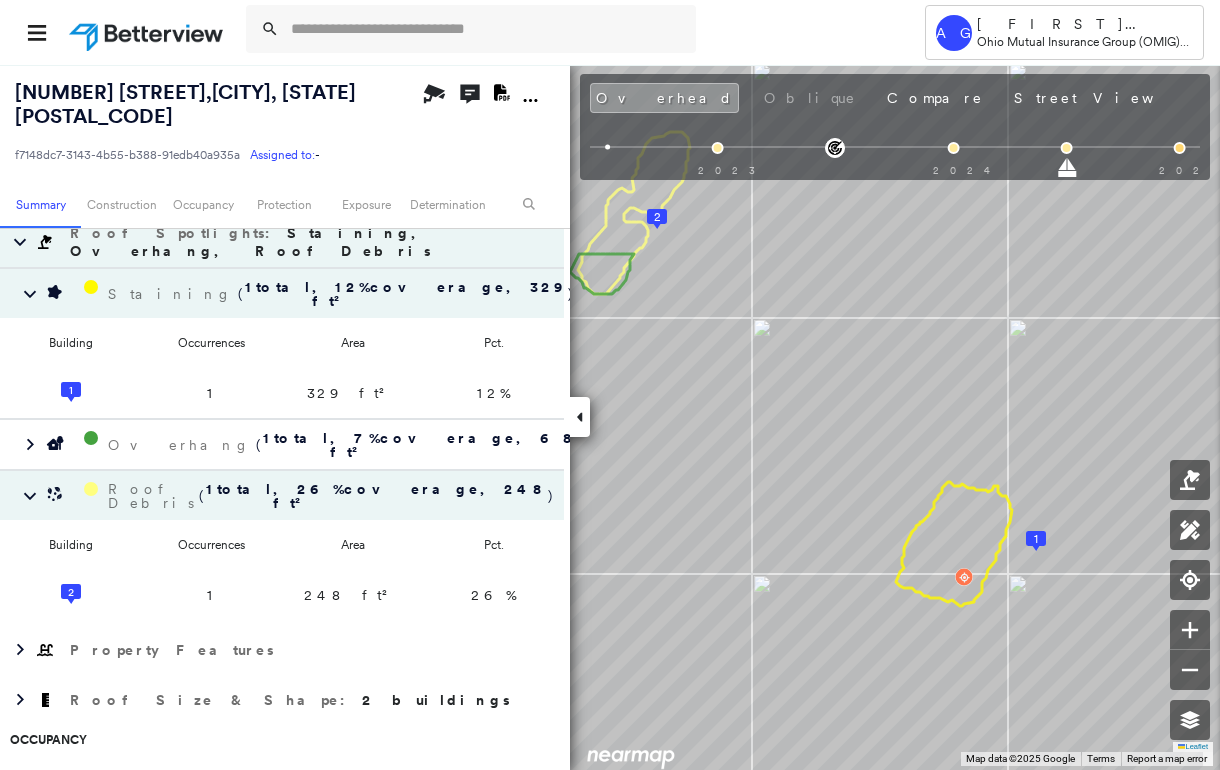 scroll, scrollTop: 533, scrollLeft: 0, axis: vertical 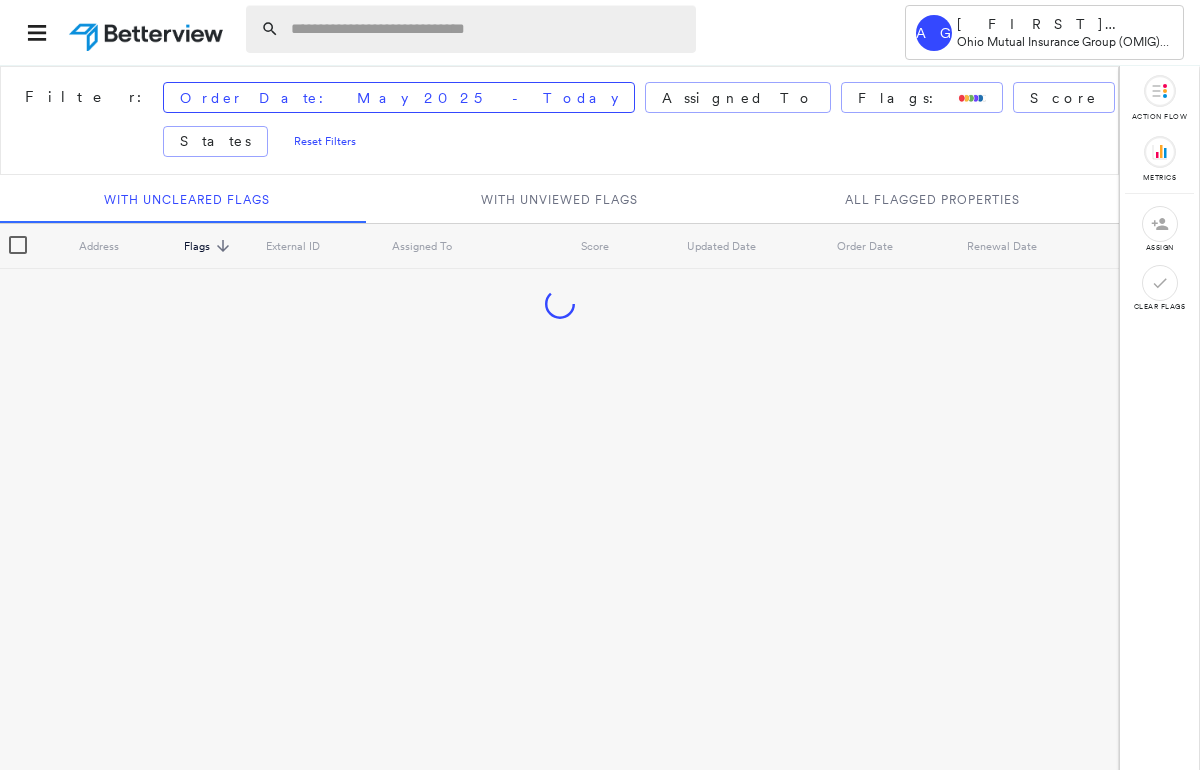 click at bounding box center [487, 29] 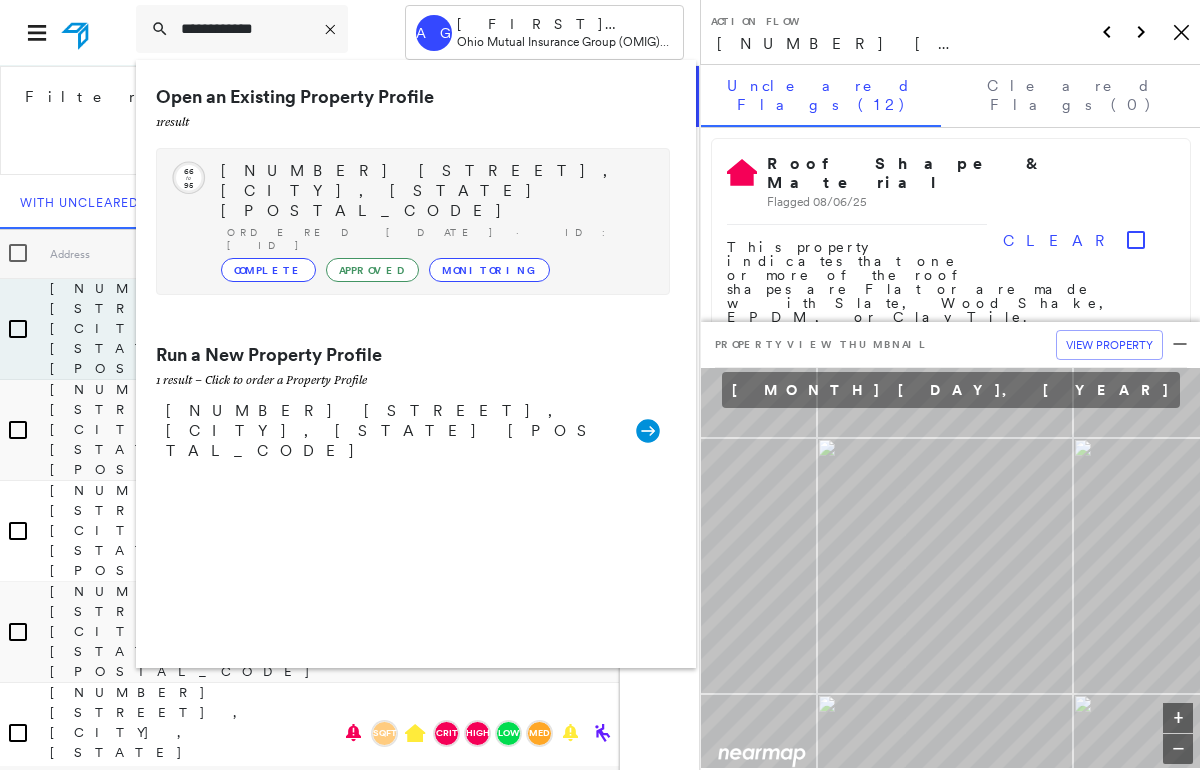 type on "**********" 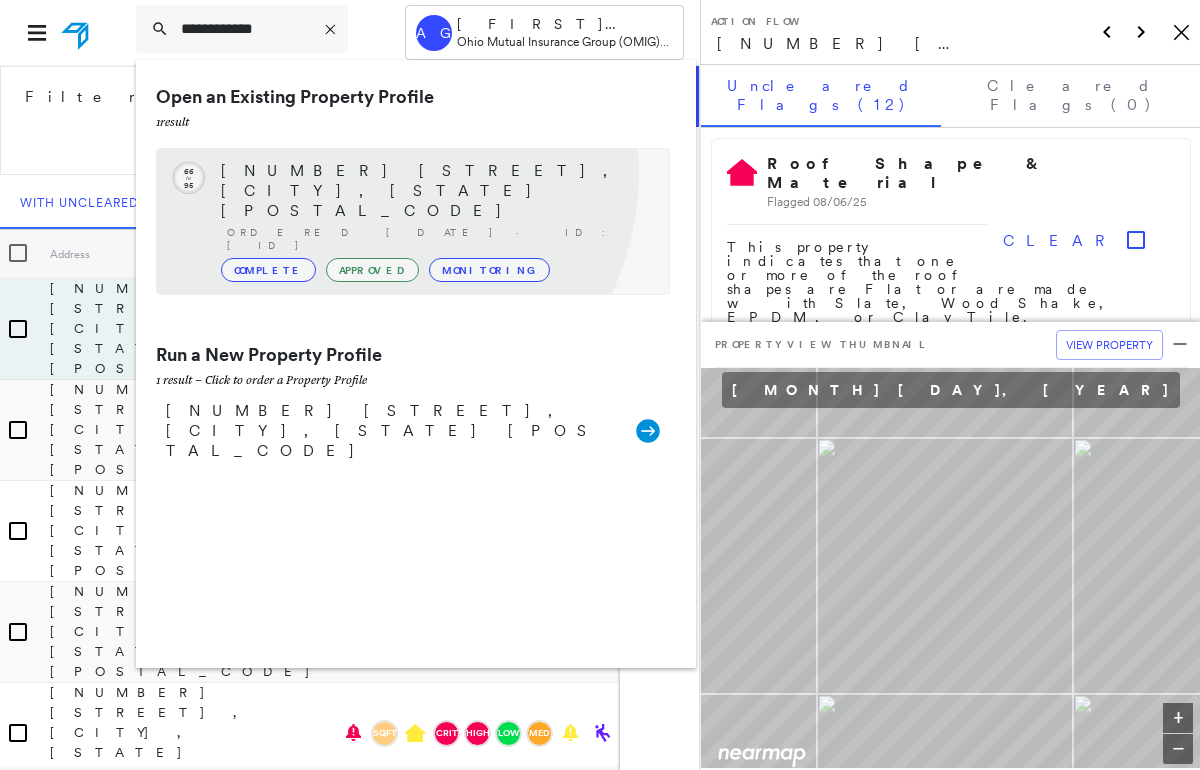 click on "5644 Dornell Dr HOLLAND, Sylvania, OH 43560" at bounding box center [435, 191] 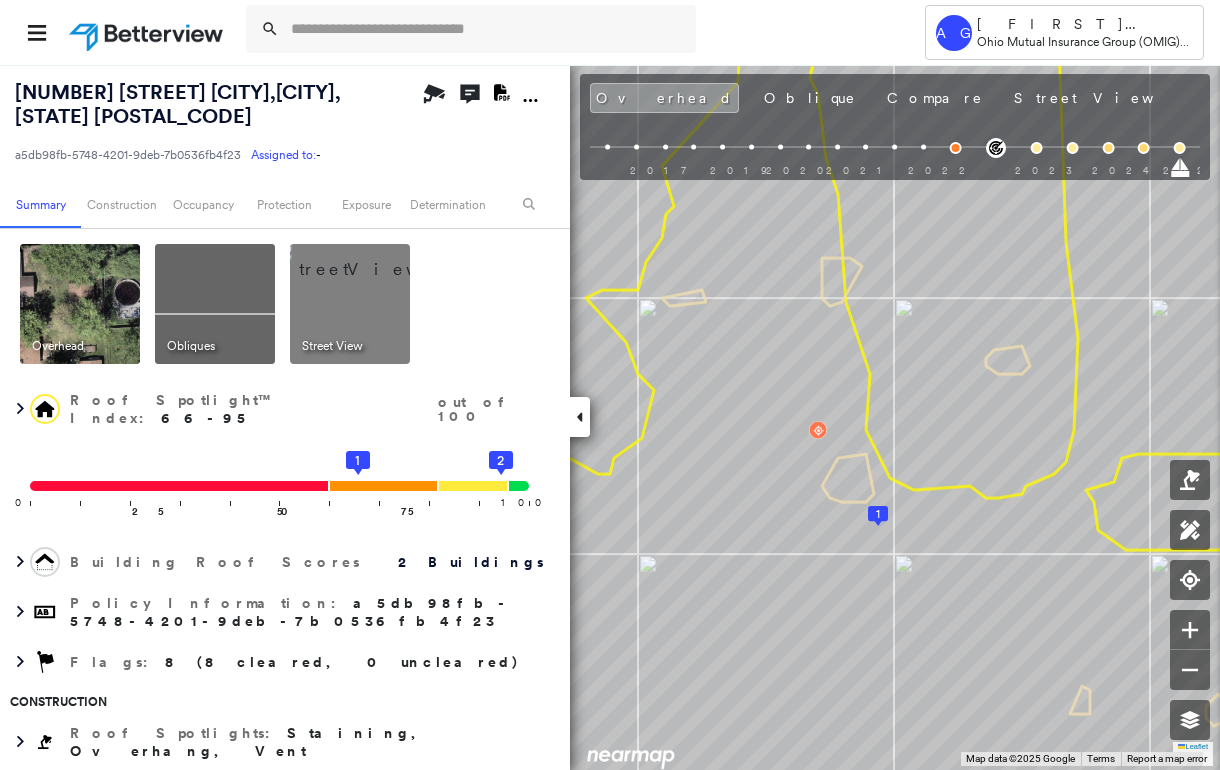 click at bounding box center [374, 259] 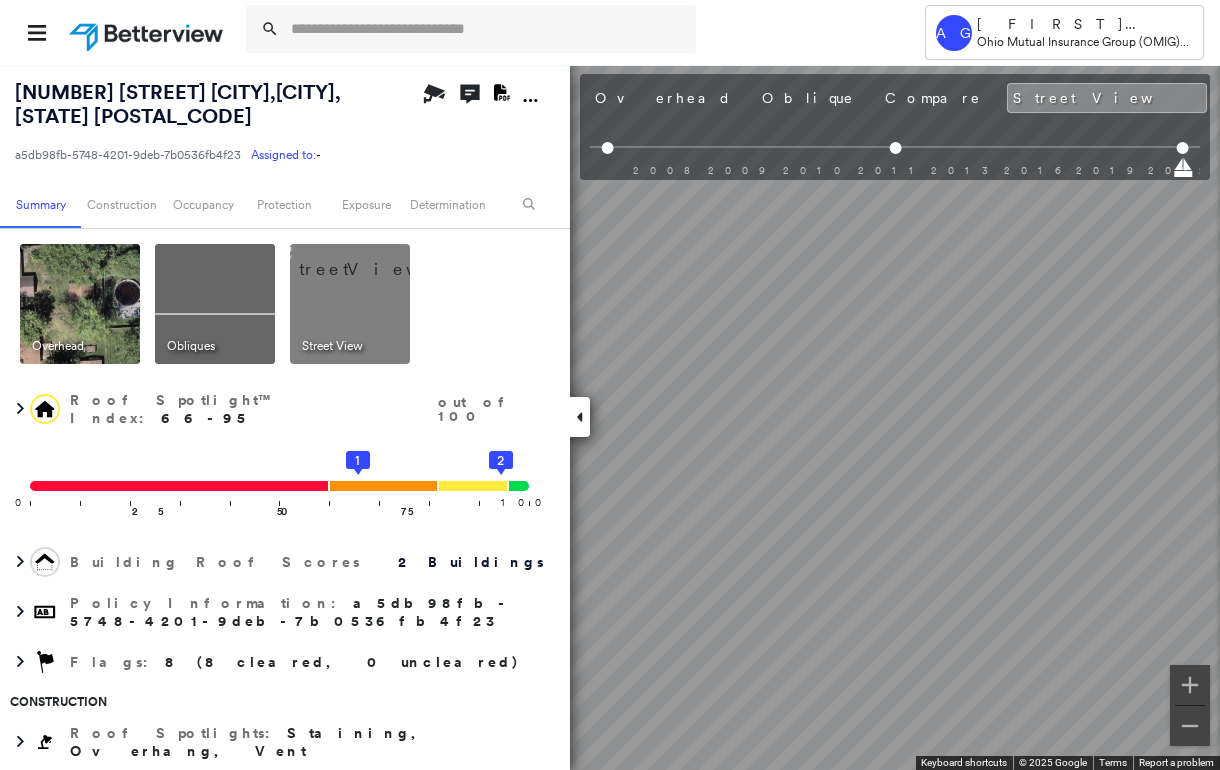 click at bounding box center (580, 417) 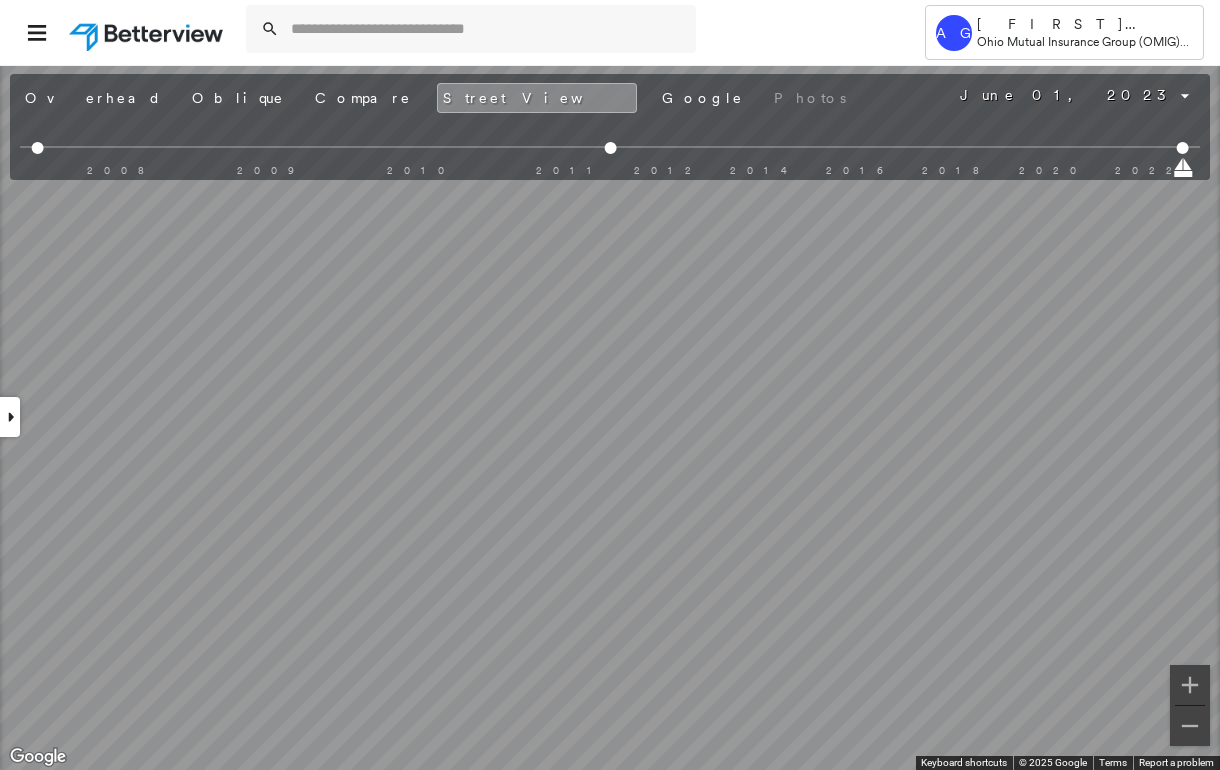 click 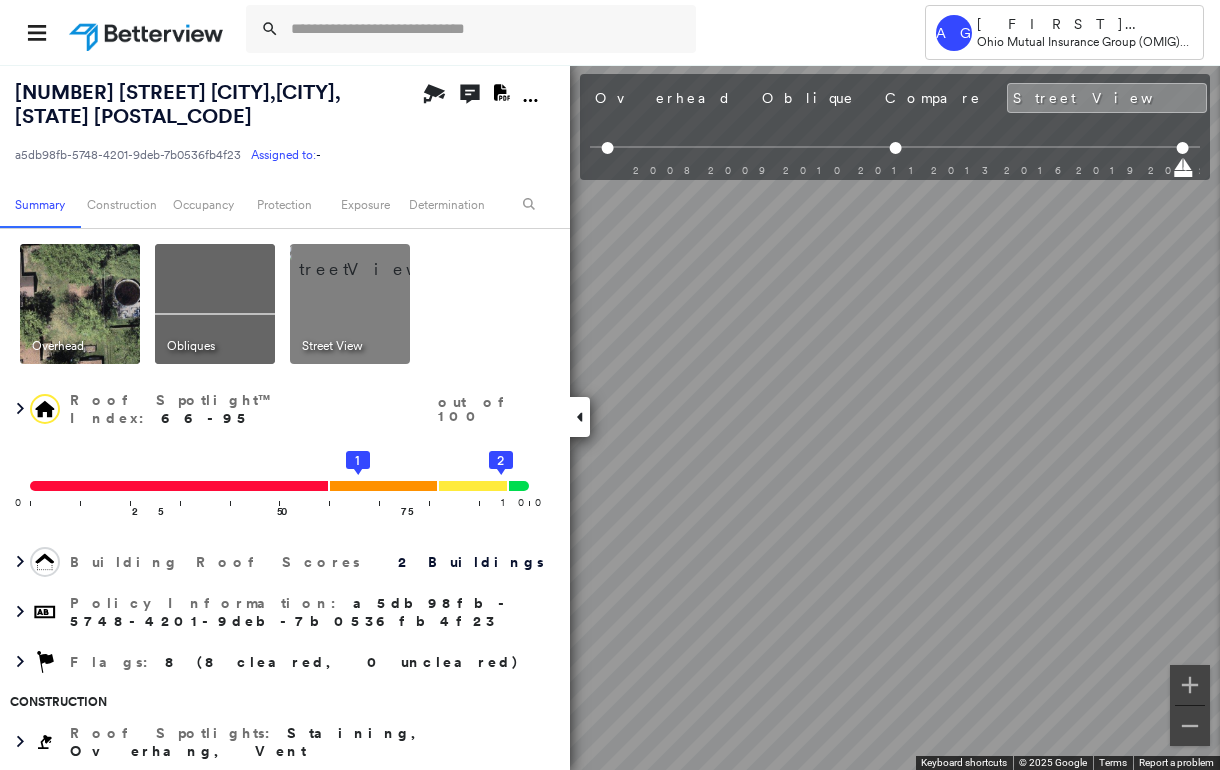 drag, startPoint x: 66, startPoint y: 332, endPoint x: 80, endPoint y: 332, distance: 14 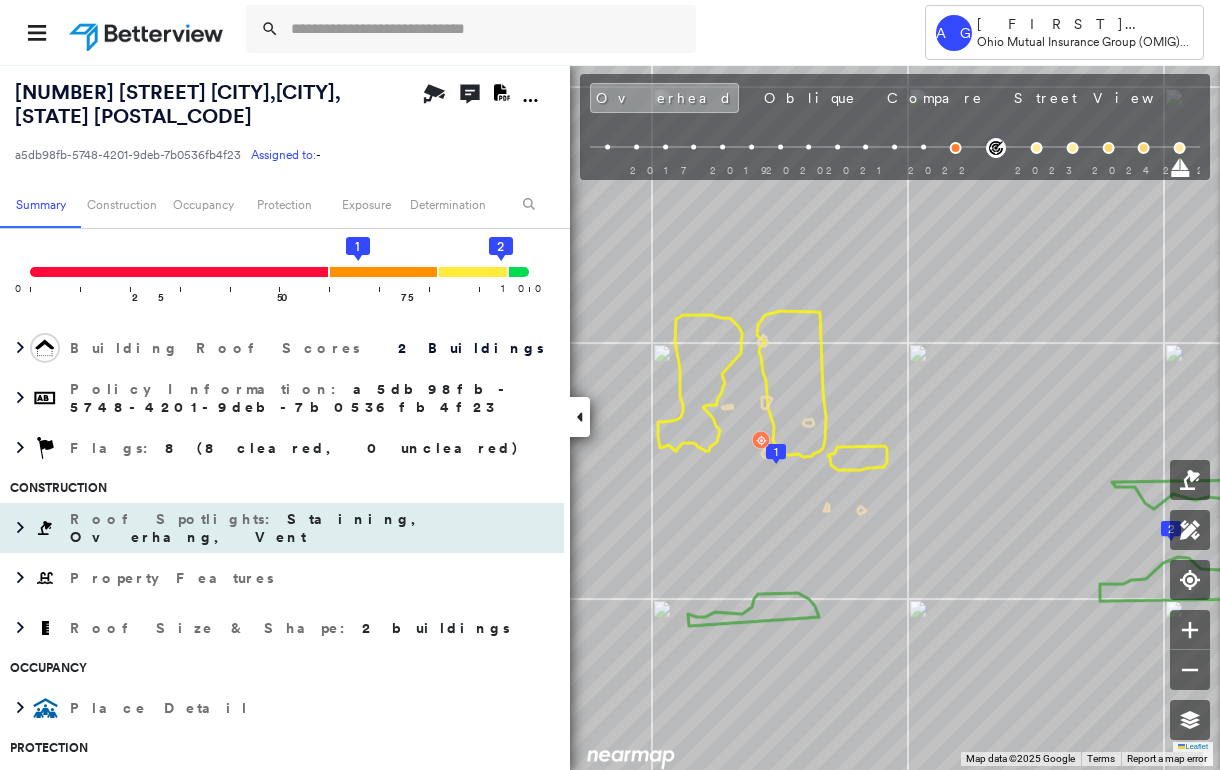 scroll, scrollTop: 266, scrollLeft: 0, axis: vertical 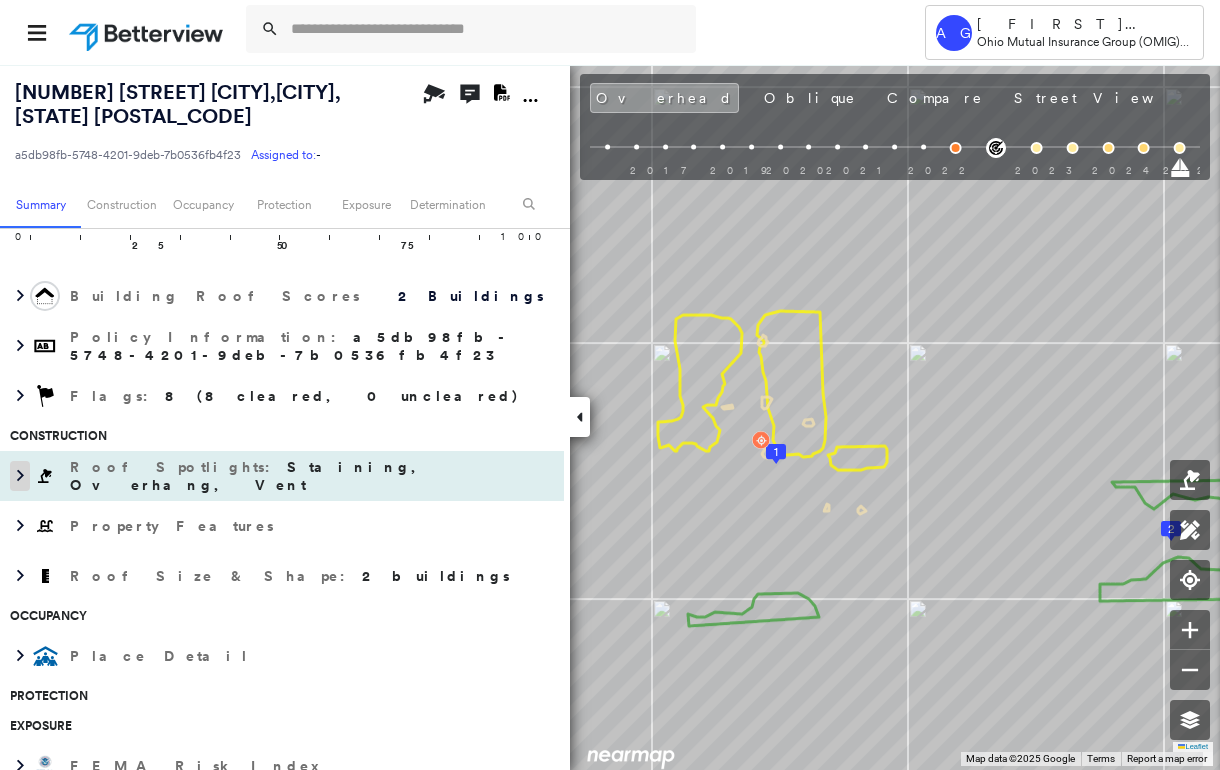 click 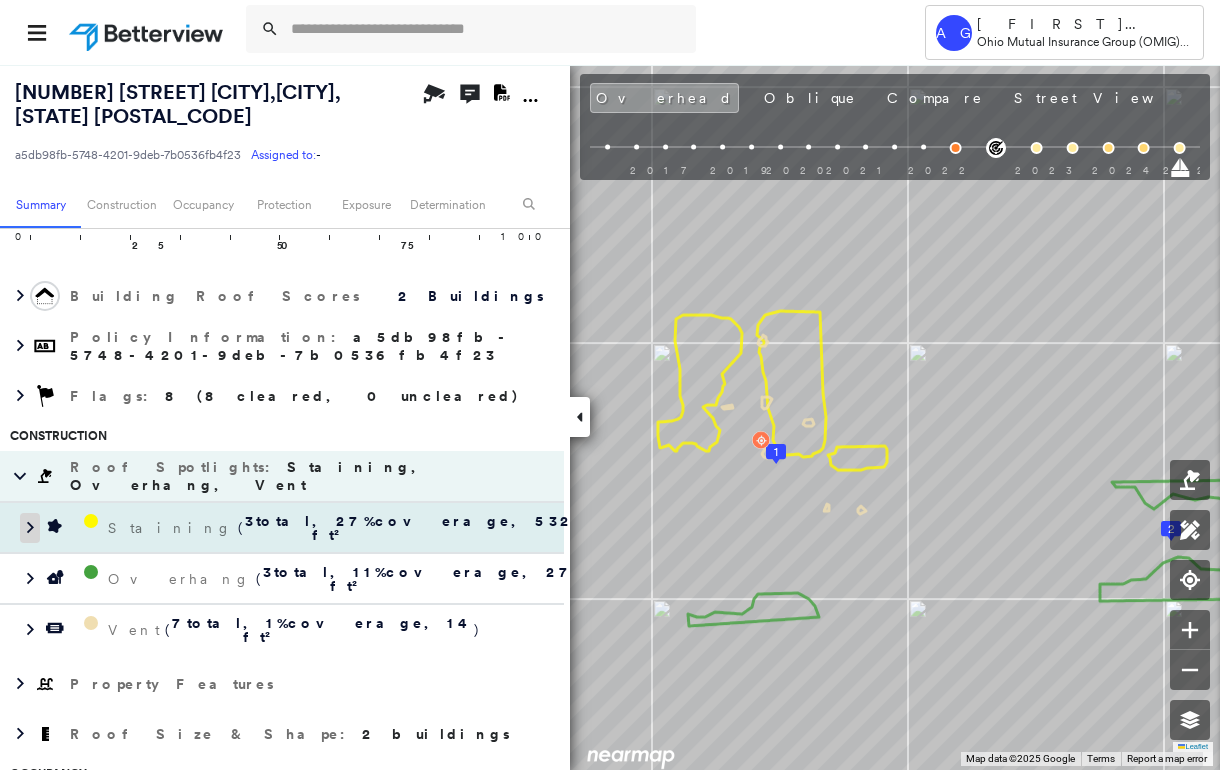 click 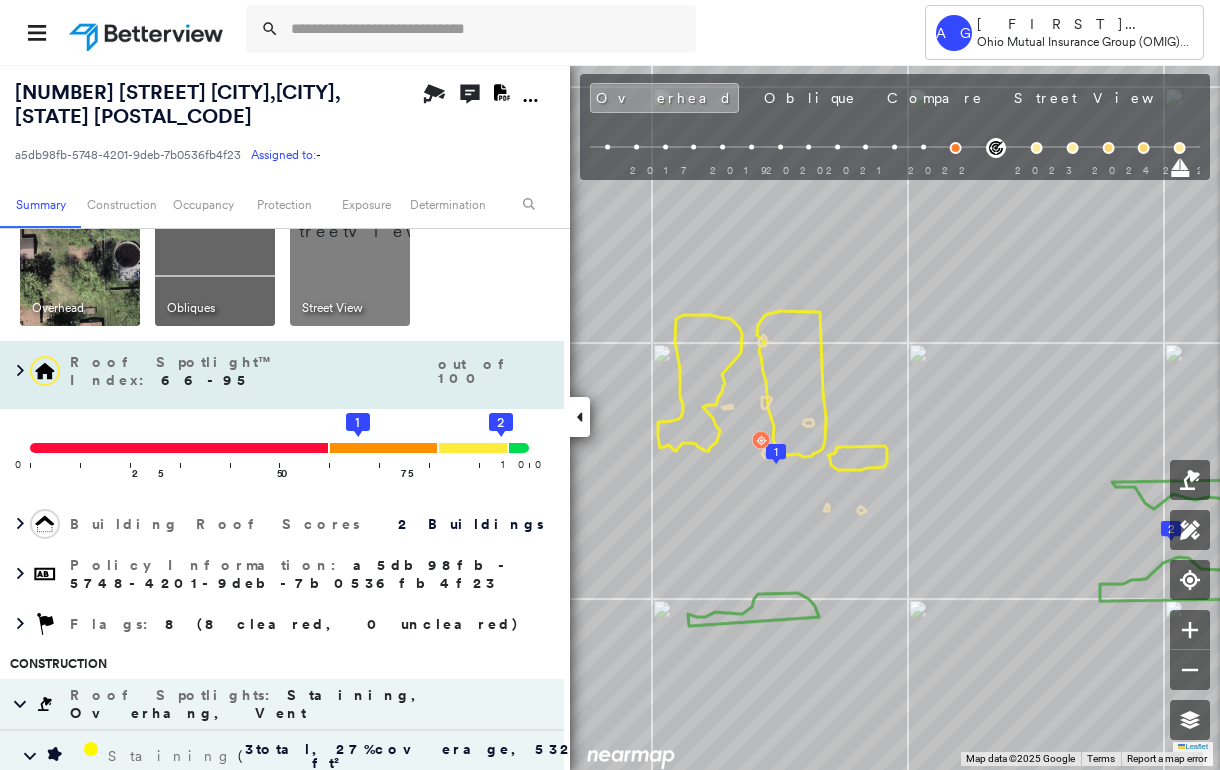 scroll, scrollTop: 0, scrollLeft: 0, axis: both 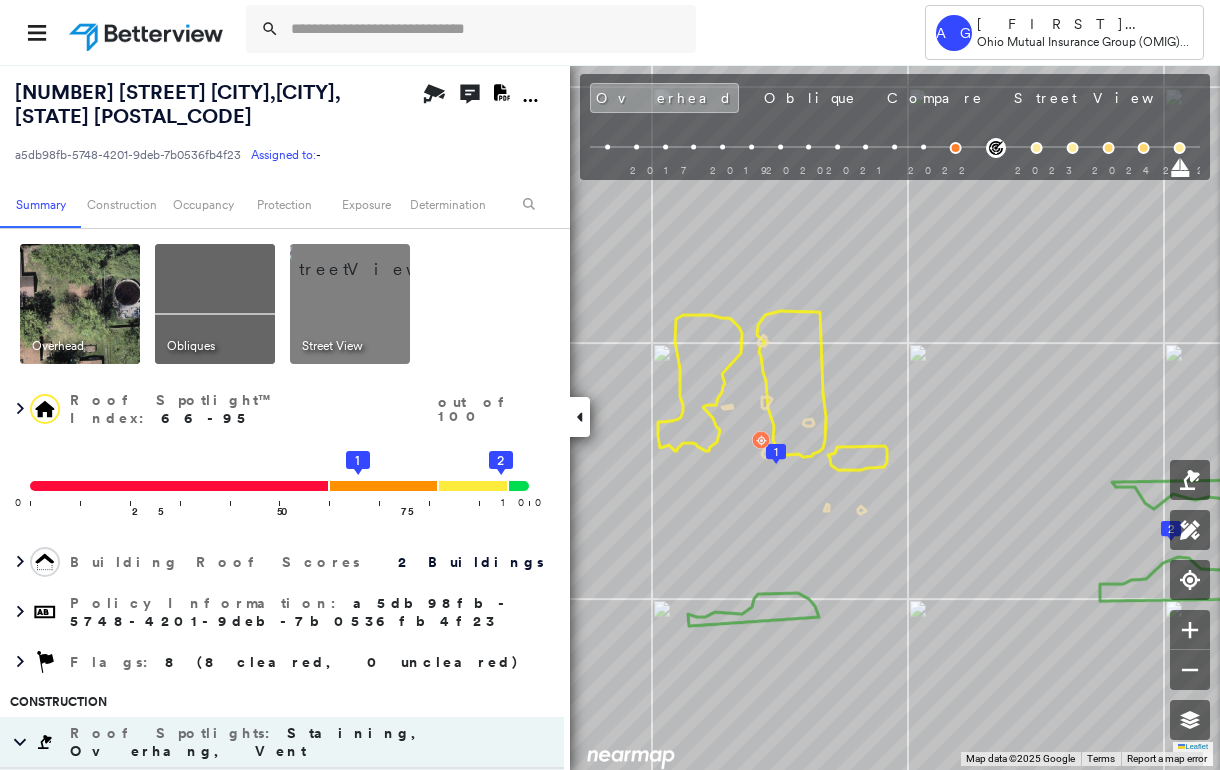 click at bounding box center [215, 304] 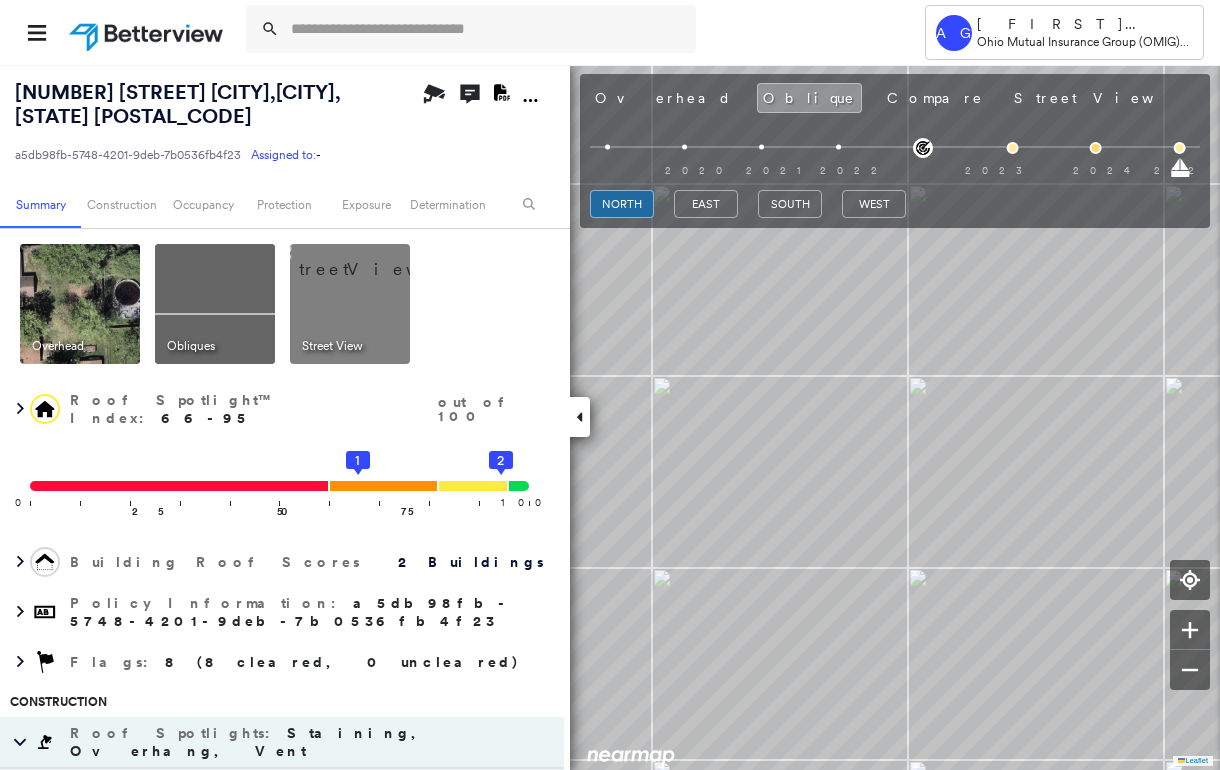 click at bounding box center (580, 417) 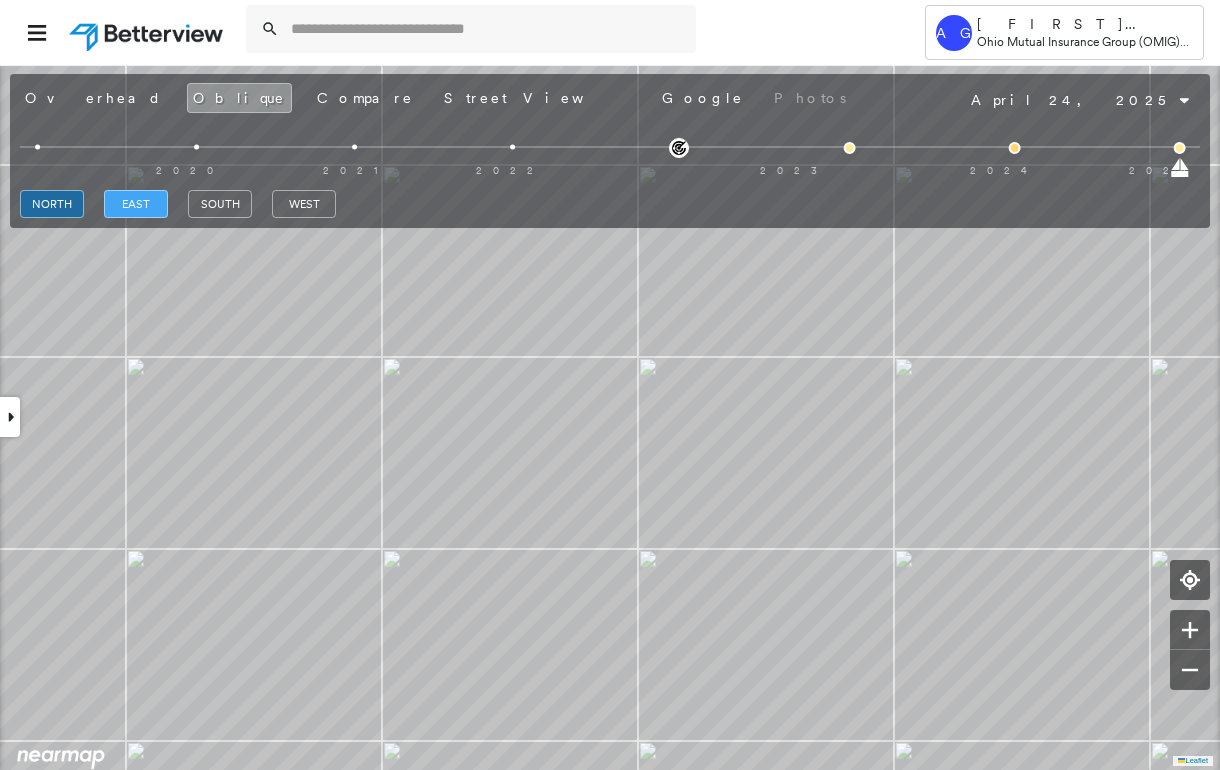 click on "east" at bounding box center (136, 204) 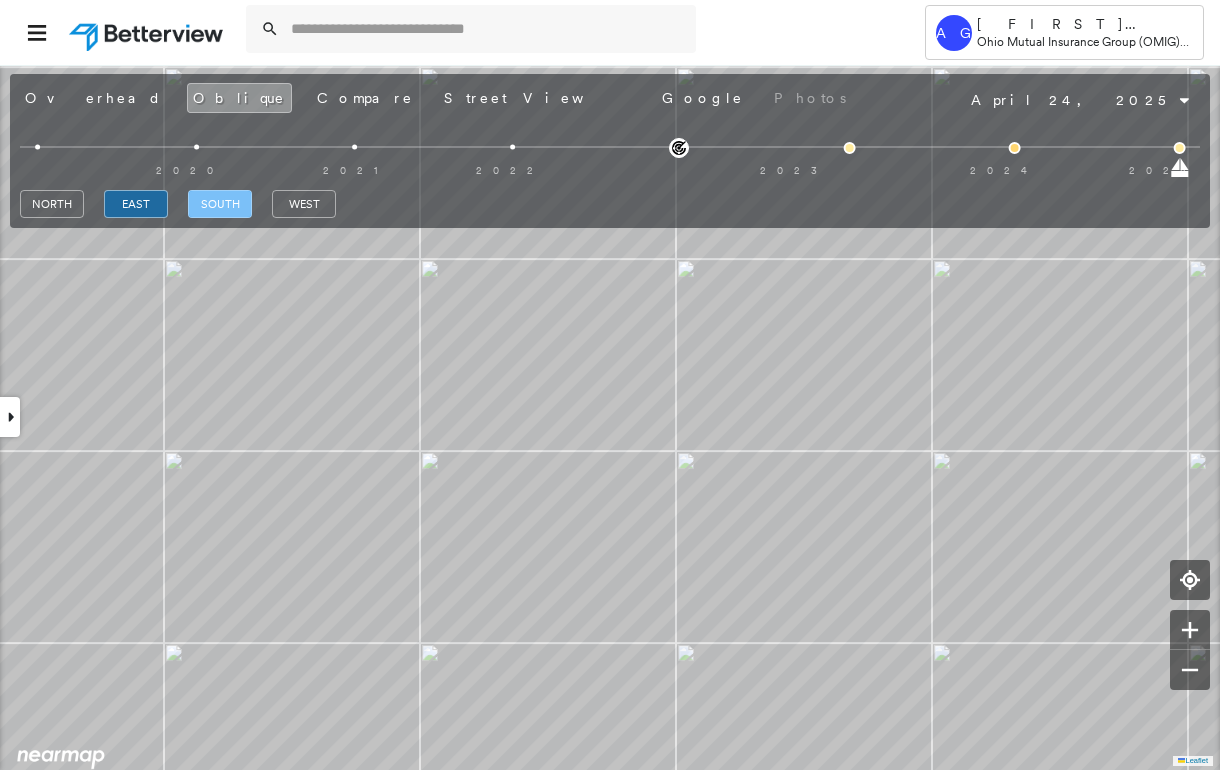 click on "south" at bounding box center (220, 204) 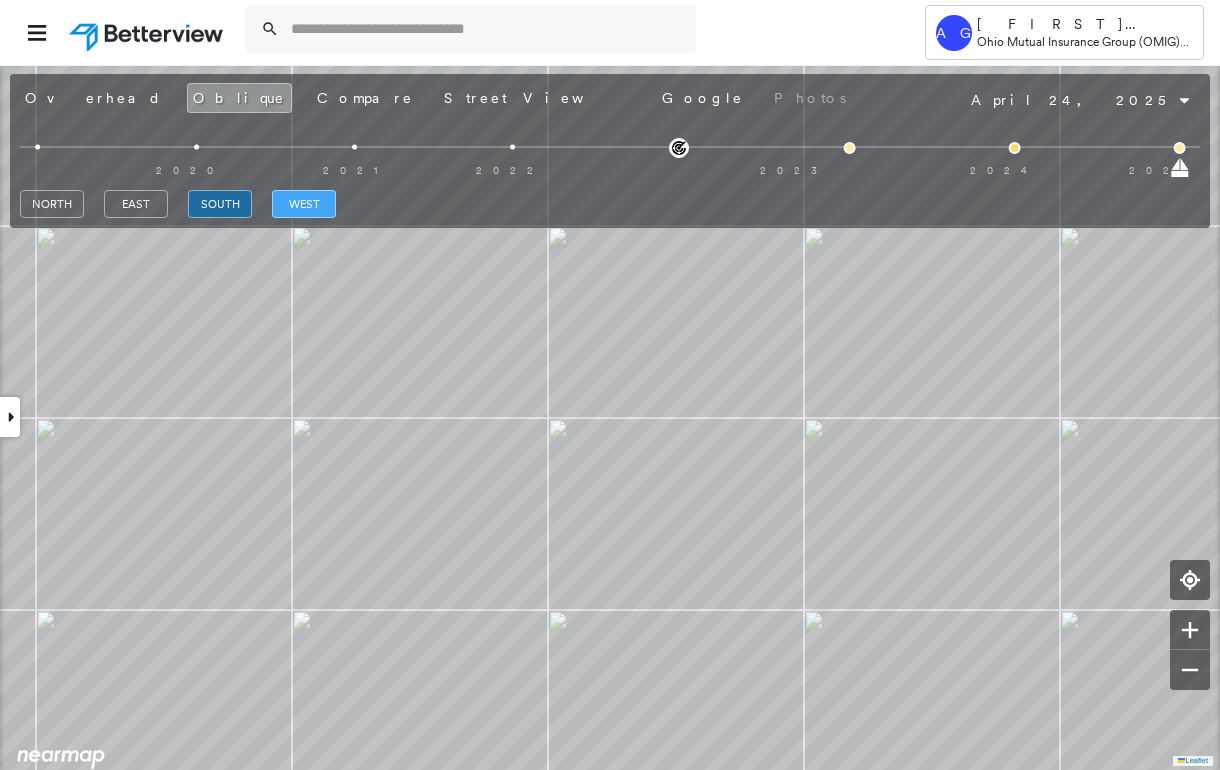 click on "west" at bounding box center (304, 204) 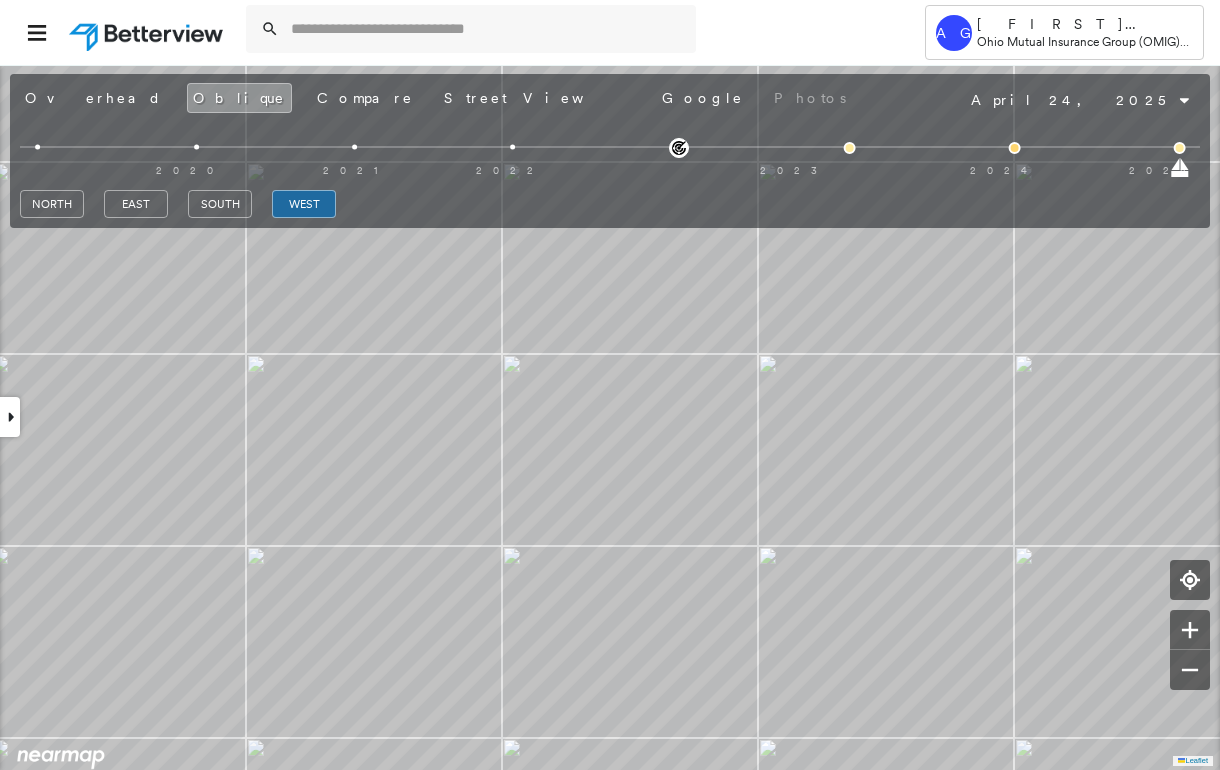 click at bounding box center [10, 417] 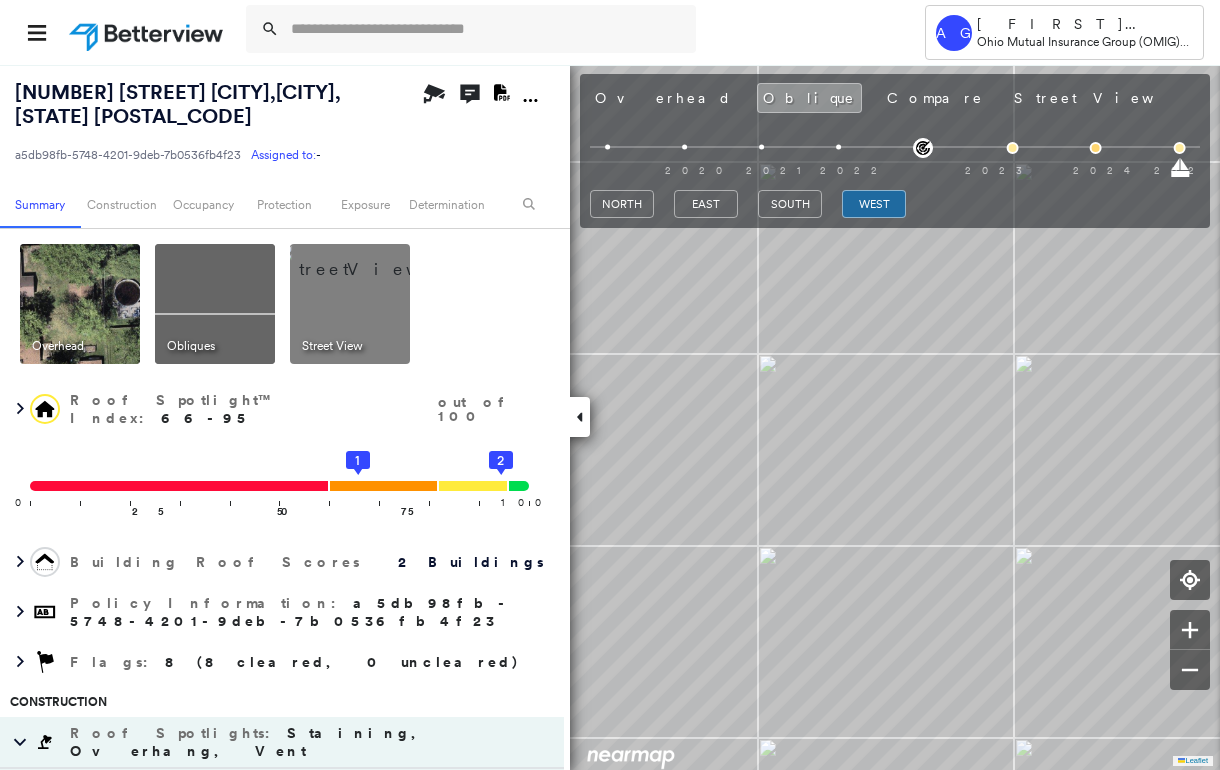 click at bounding box center [80, 304] 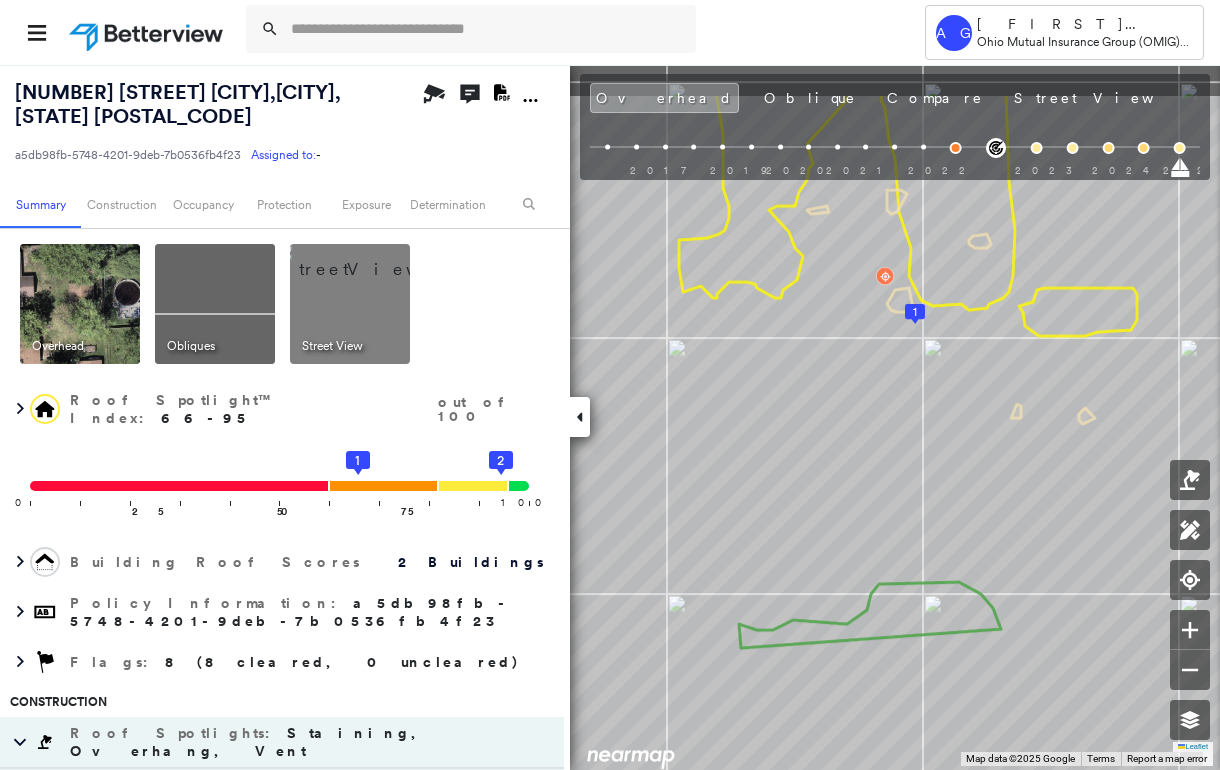 click on "1
2
Leaflet Keyboard shortcuts Map Data Map data ©2025 Google Map data ©2025 Google 2 m  Click to toggle between metric and imperial units Terms Report a map error To navigate, press the arrow keys." at bounding box center (610, 417) 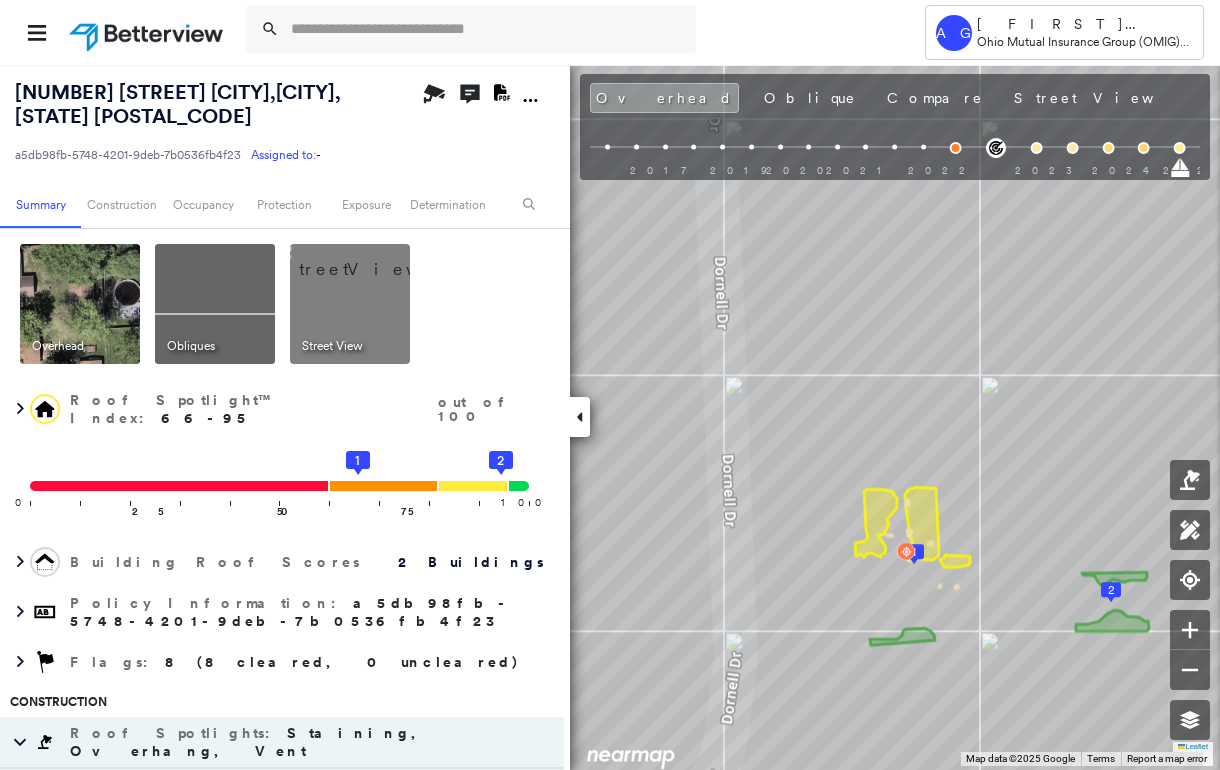 click at bounding box center [374, 259] 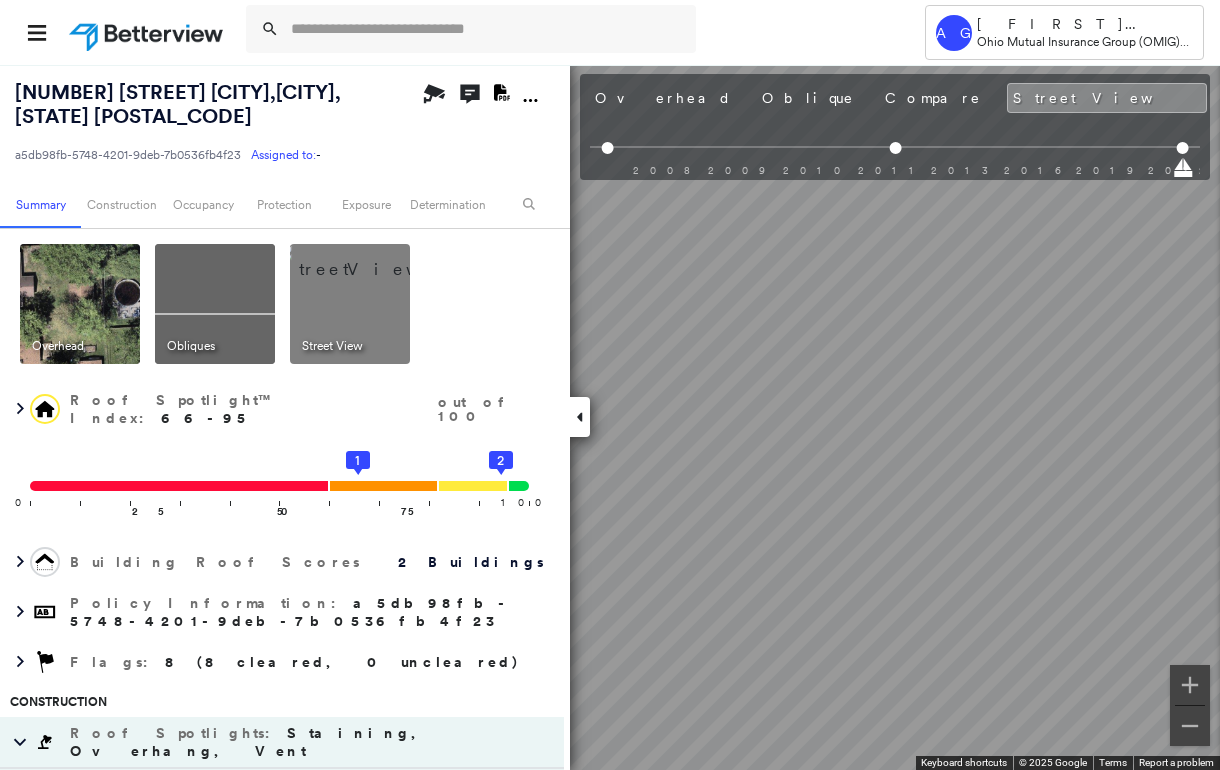 click 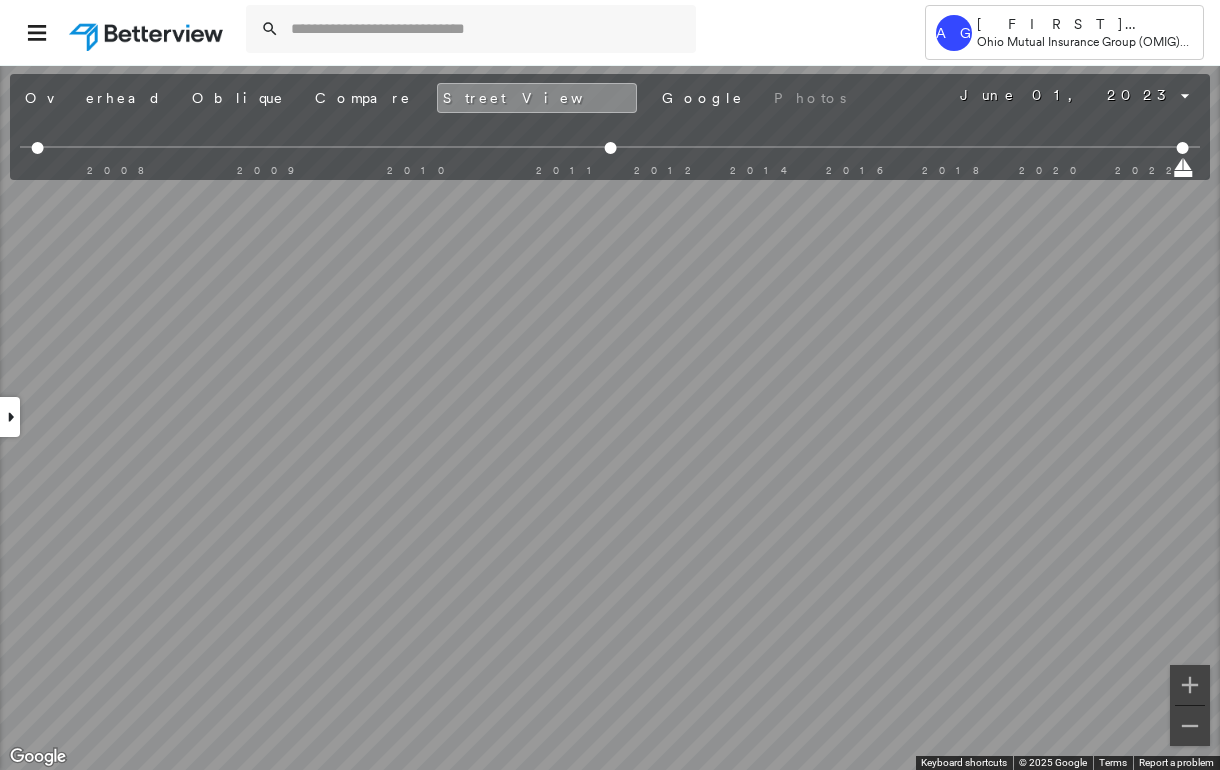 click 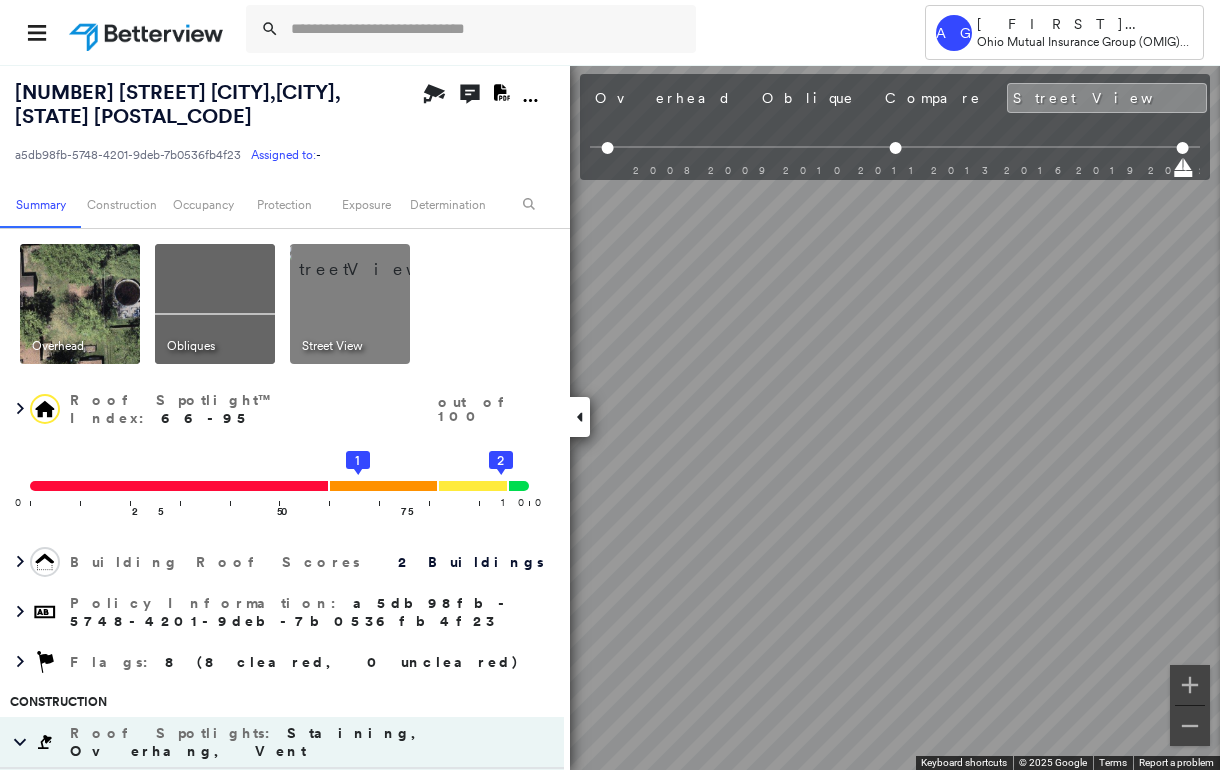click at bounding box center [80, 304] 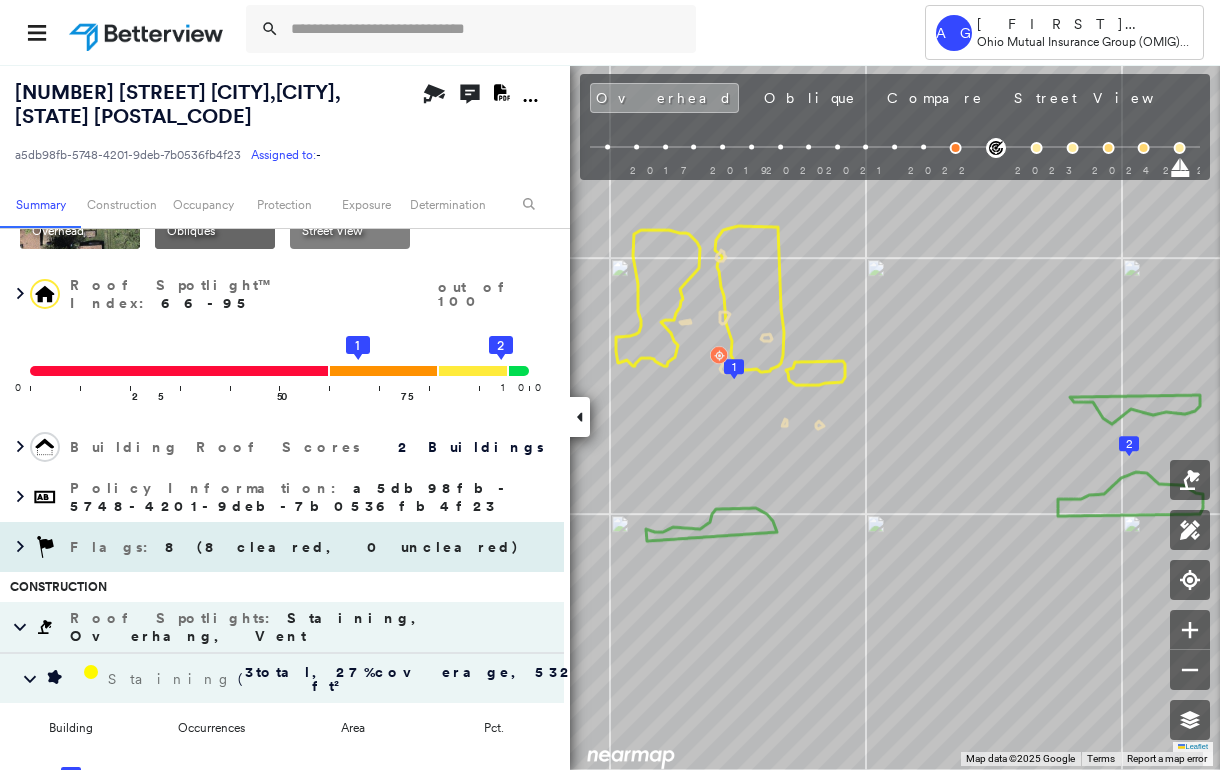 scroll, scrollTop: 266, scrollLeft: 0, axis: vertical 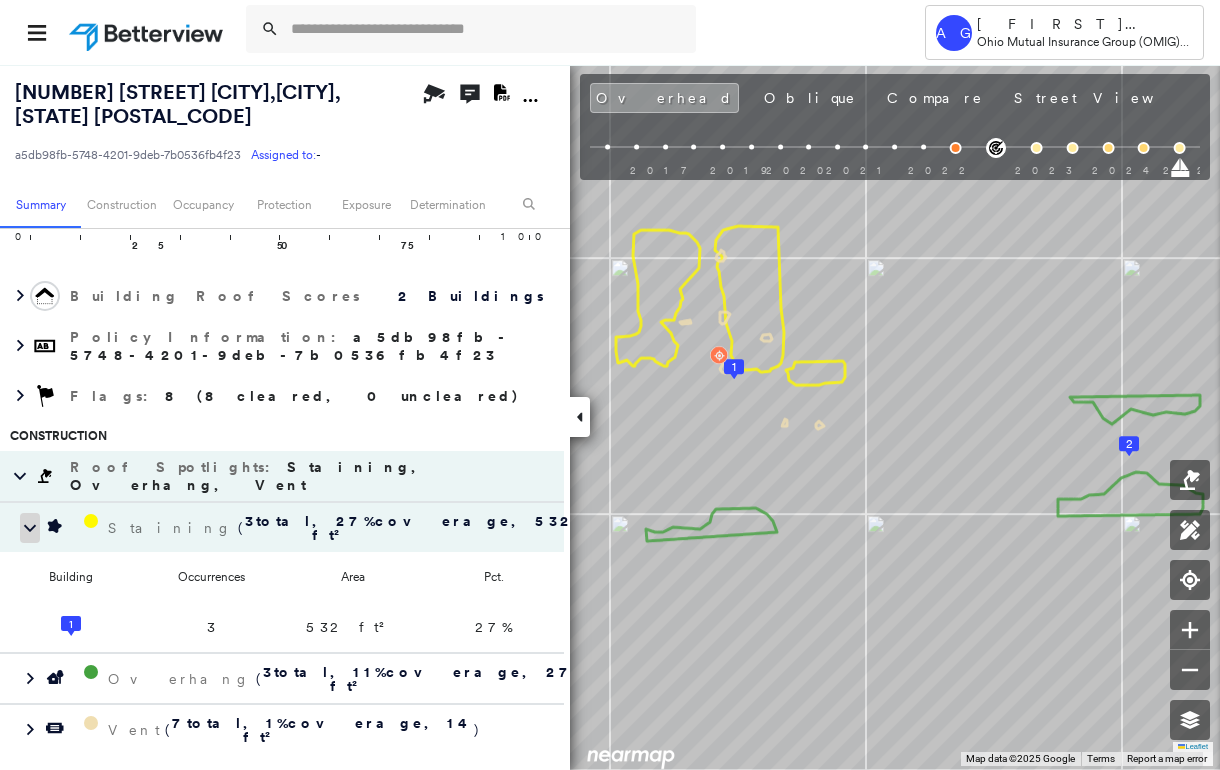 click 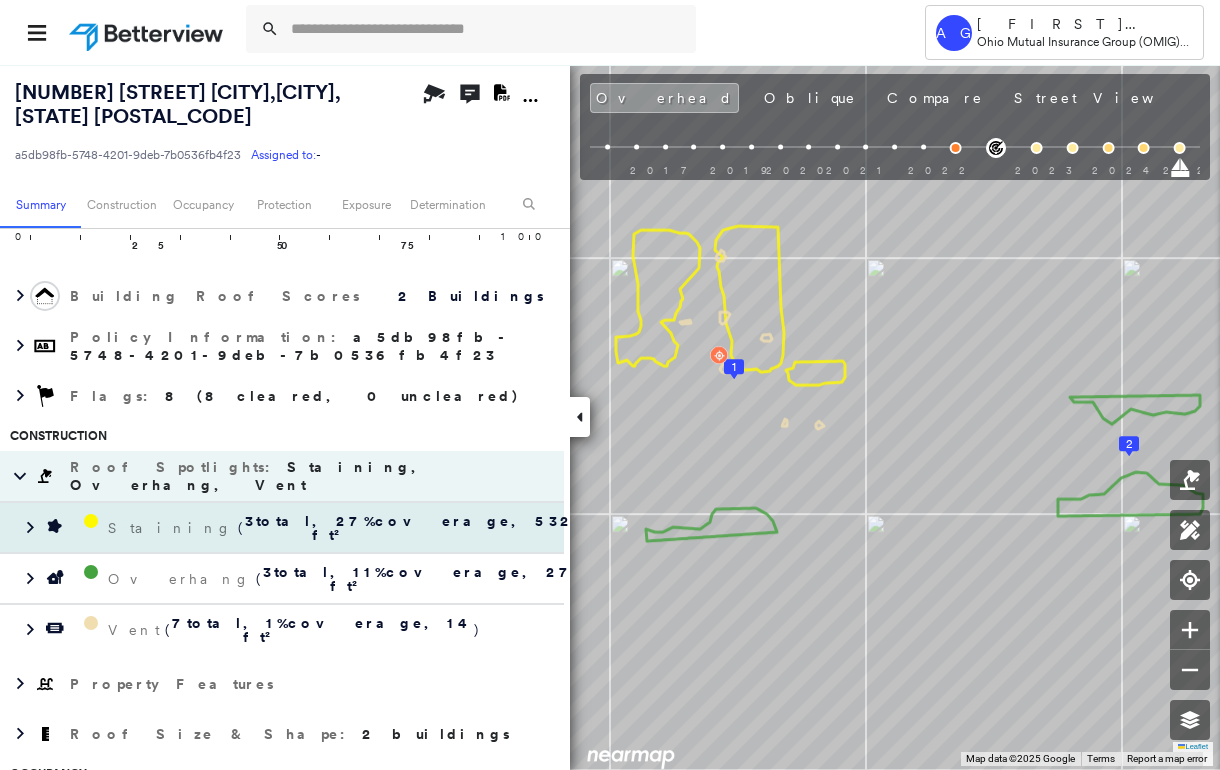 scroll, scrollTop: 133, scrollLeft: 0, axis: vertical 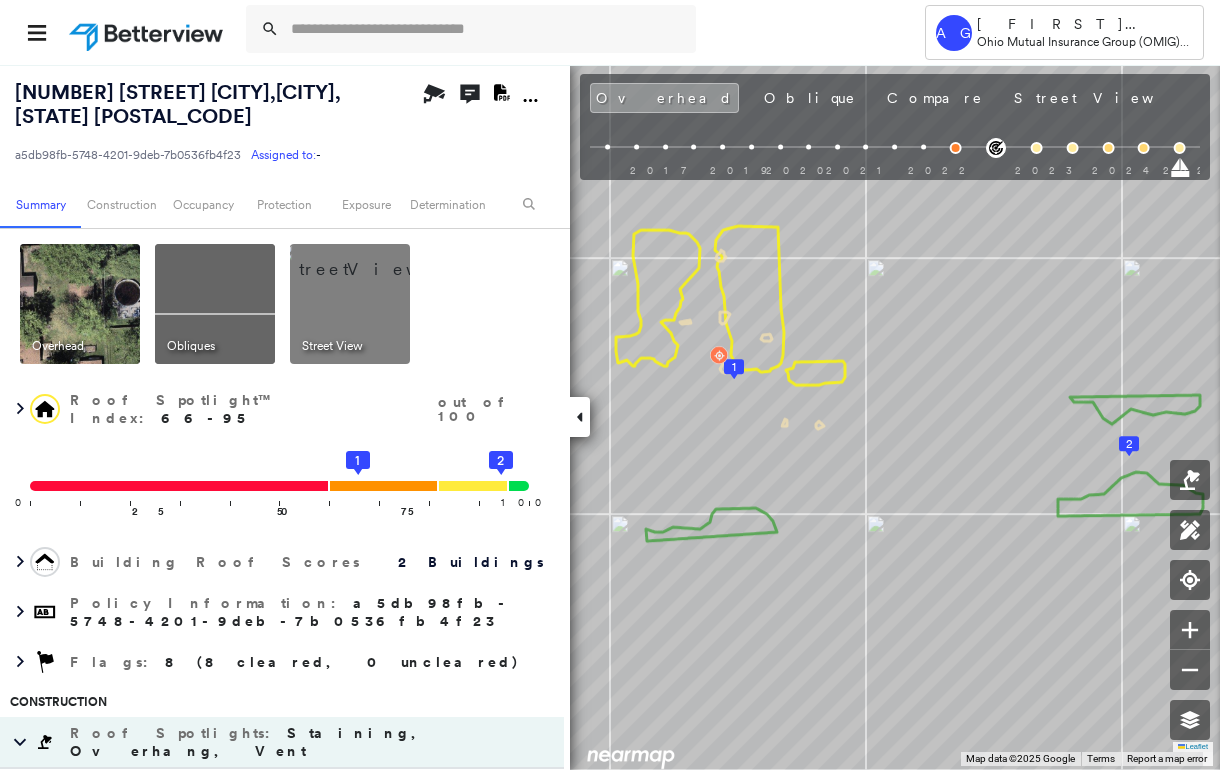 click at bounding box center (215, 304) 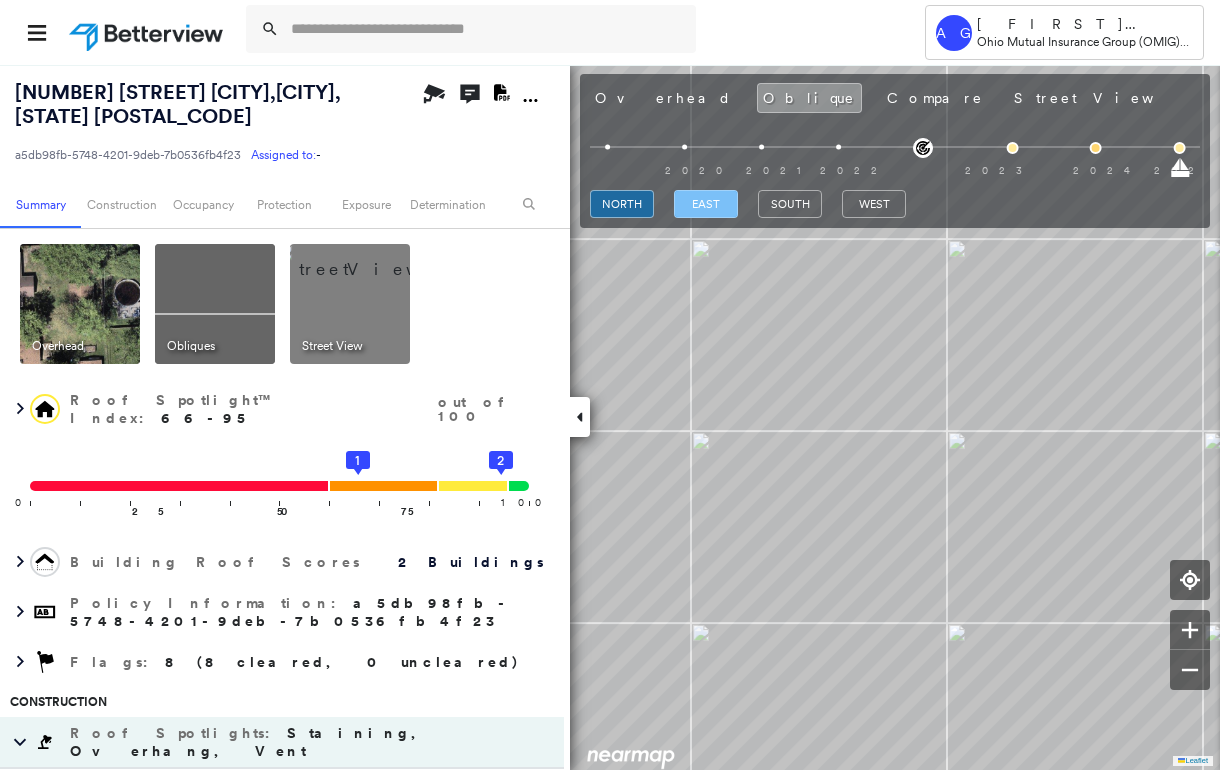 click on "east" at bounding box center [706, 204] 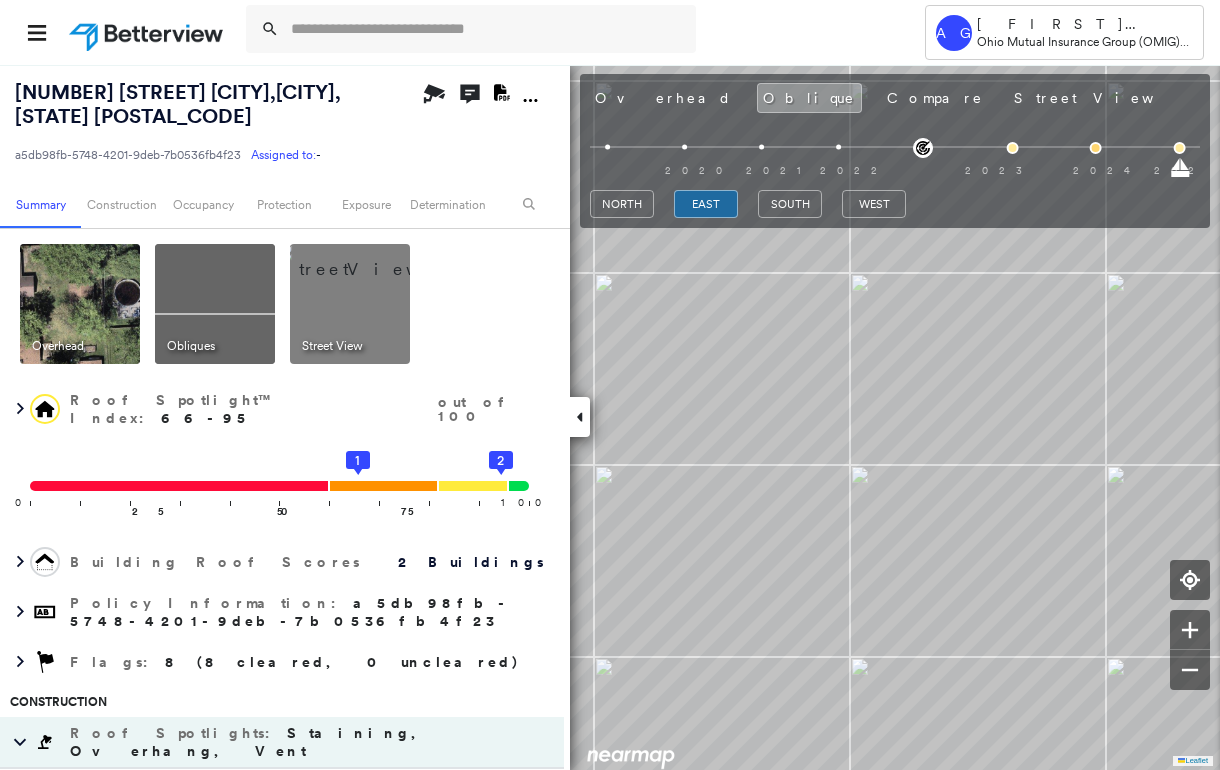 click at bounding box center (580, 417) 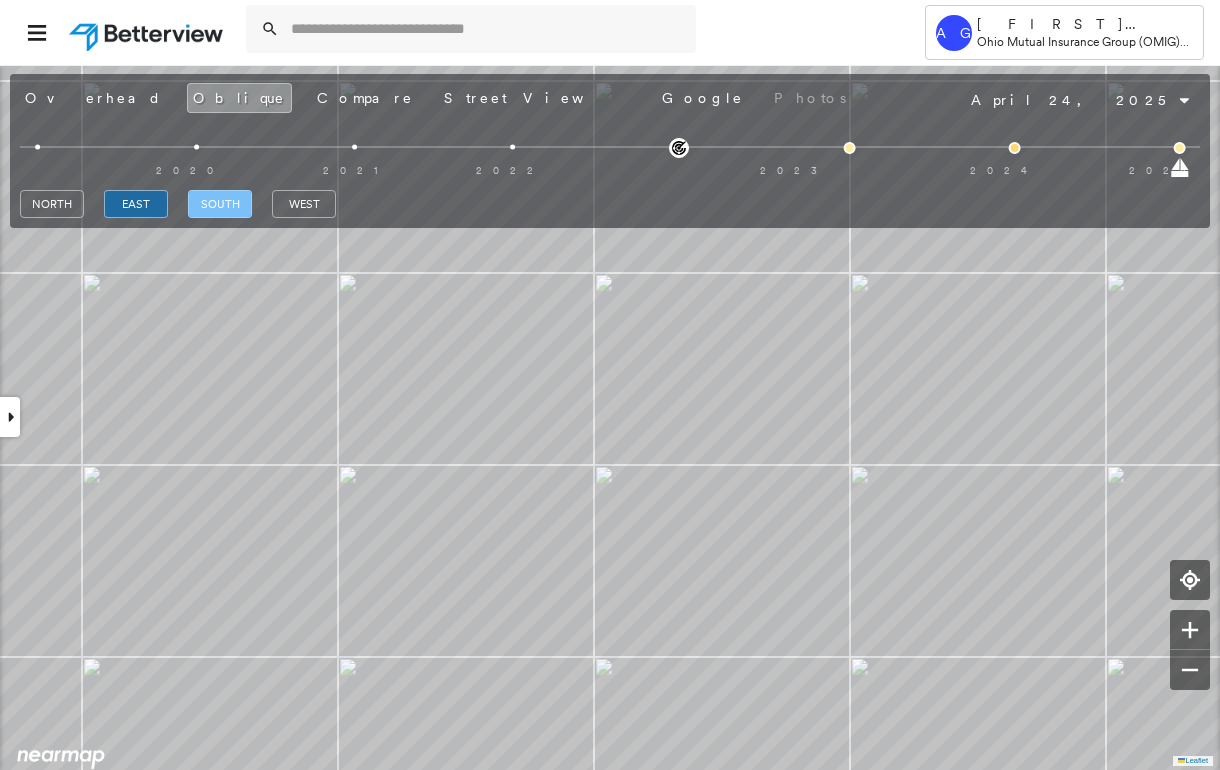 click on "south" at bounding box center [220, 204] 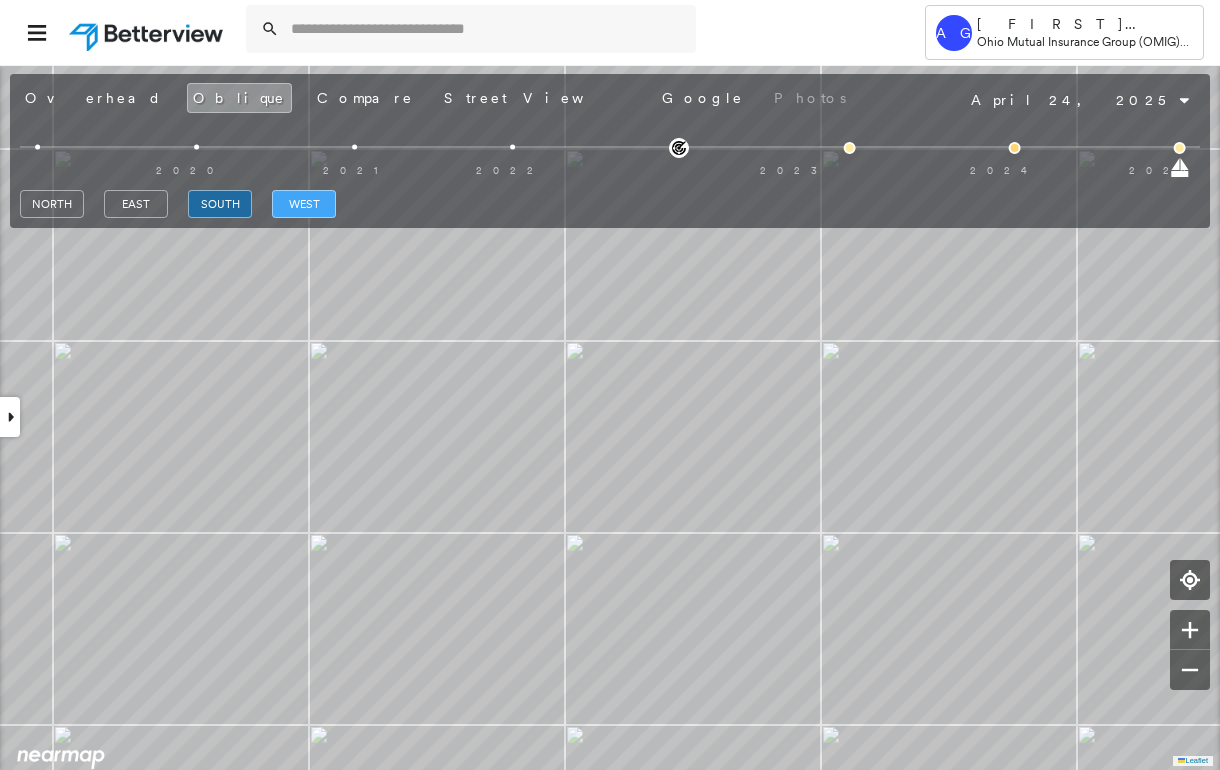 click on "west" at bounding box center [304, 204] 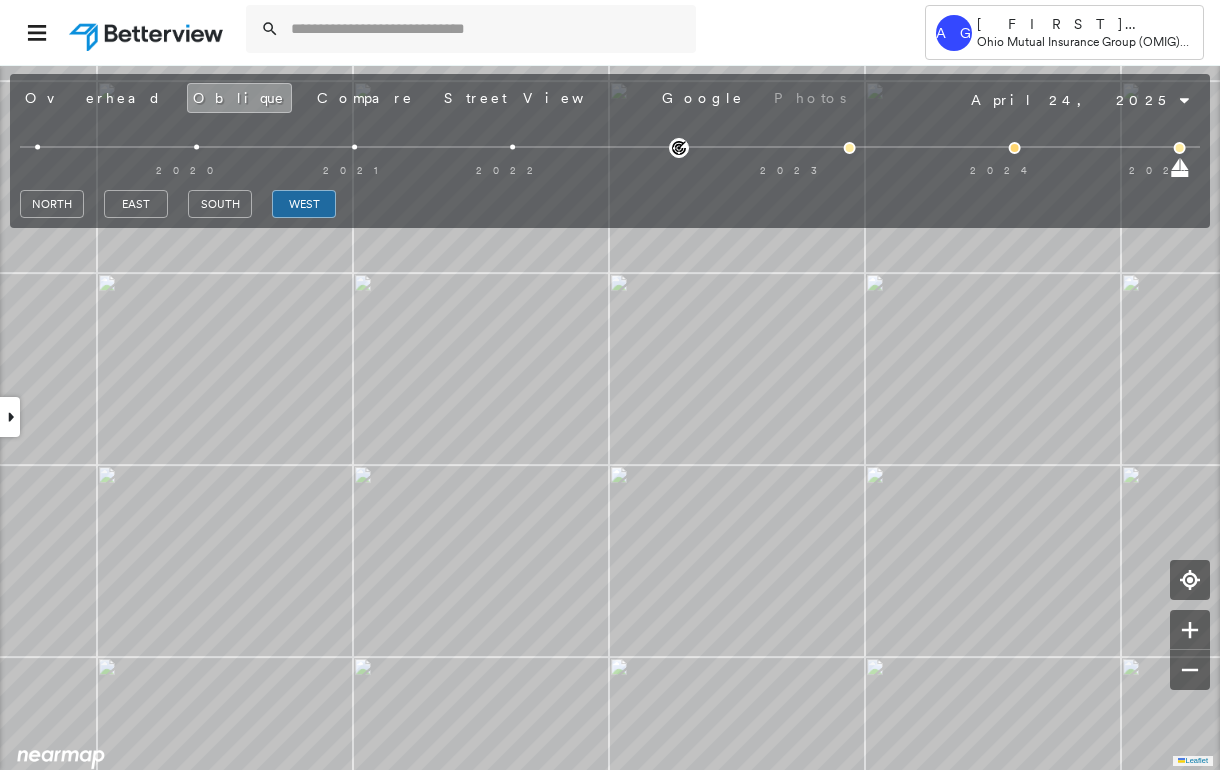 click at bounding box center [10, 417] 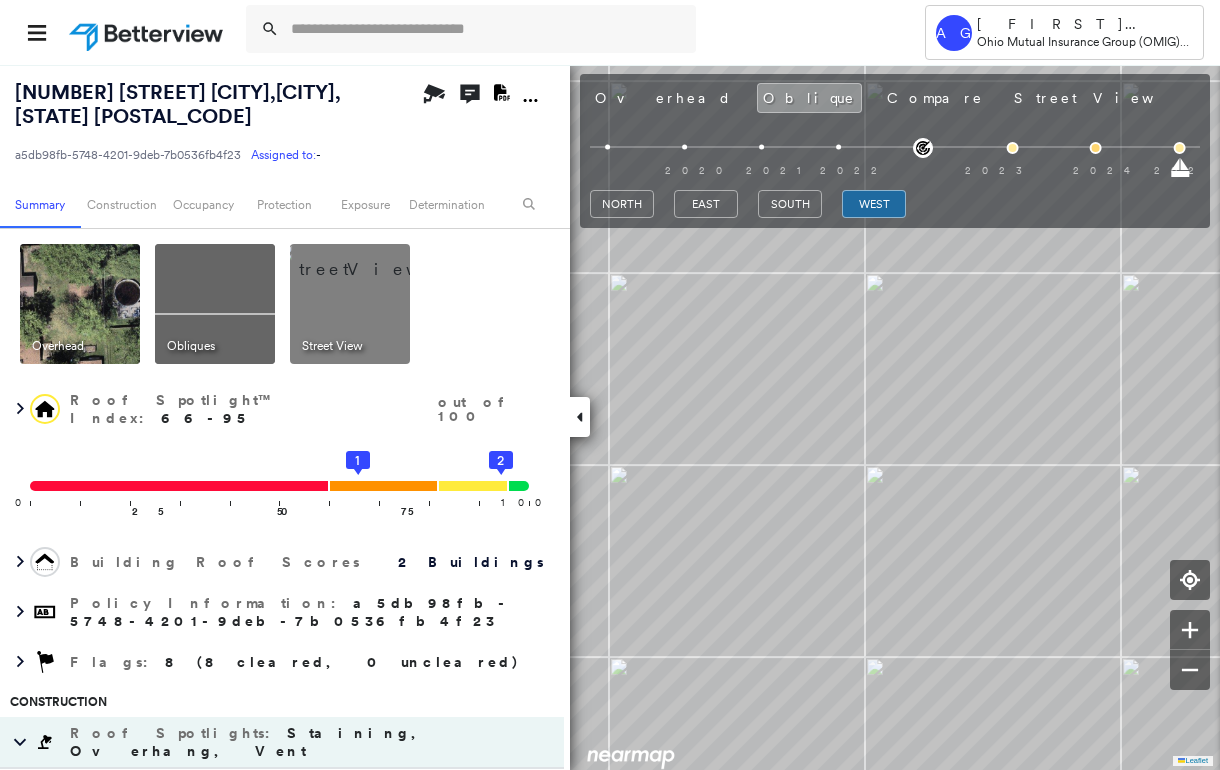 click at bounding box center [80, 304] 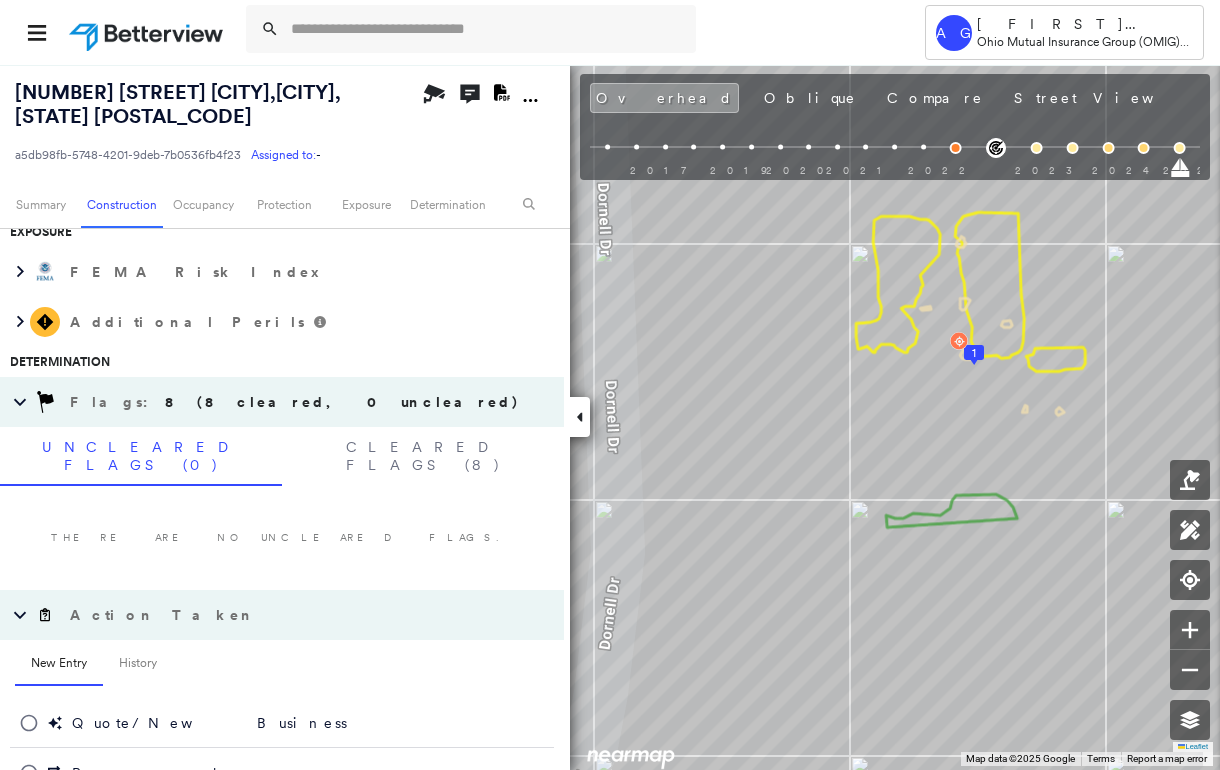 scroll, scrollTop: 1027, scrollLeft: 0, axis: vertical 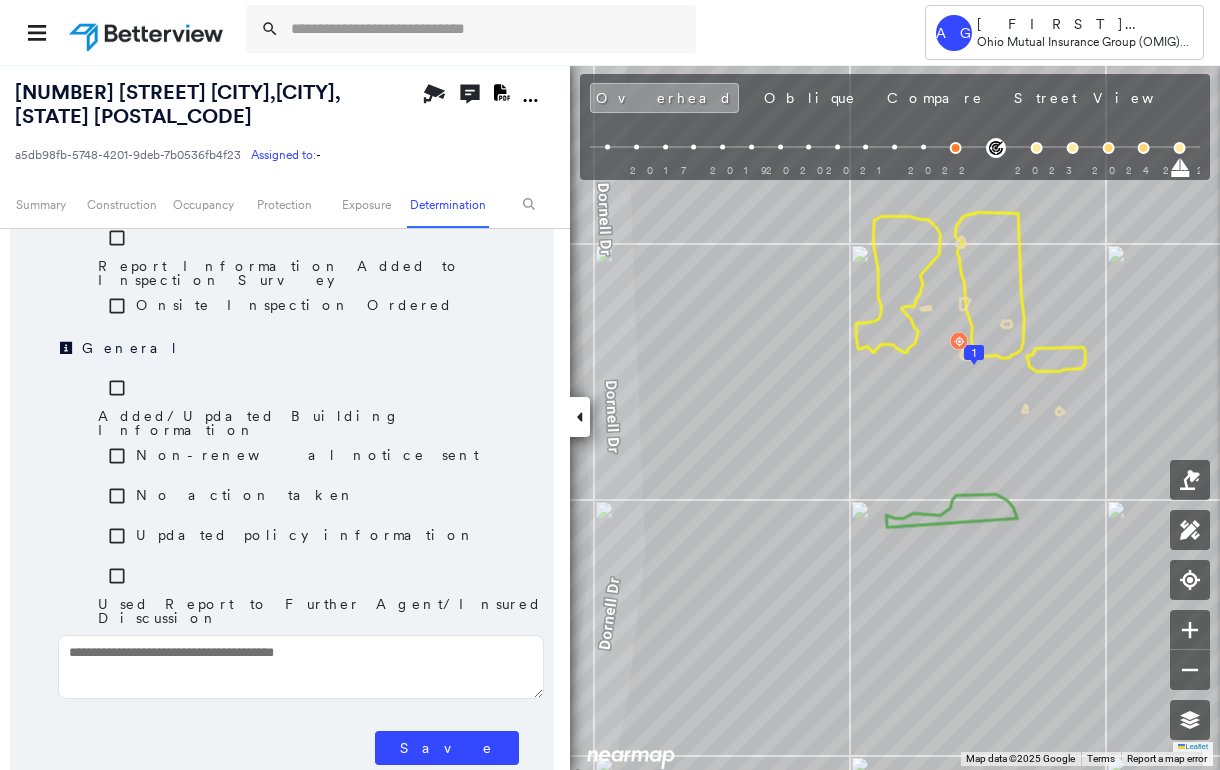 click on "Save" at bounding box center [447, 748] 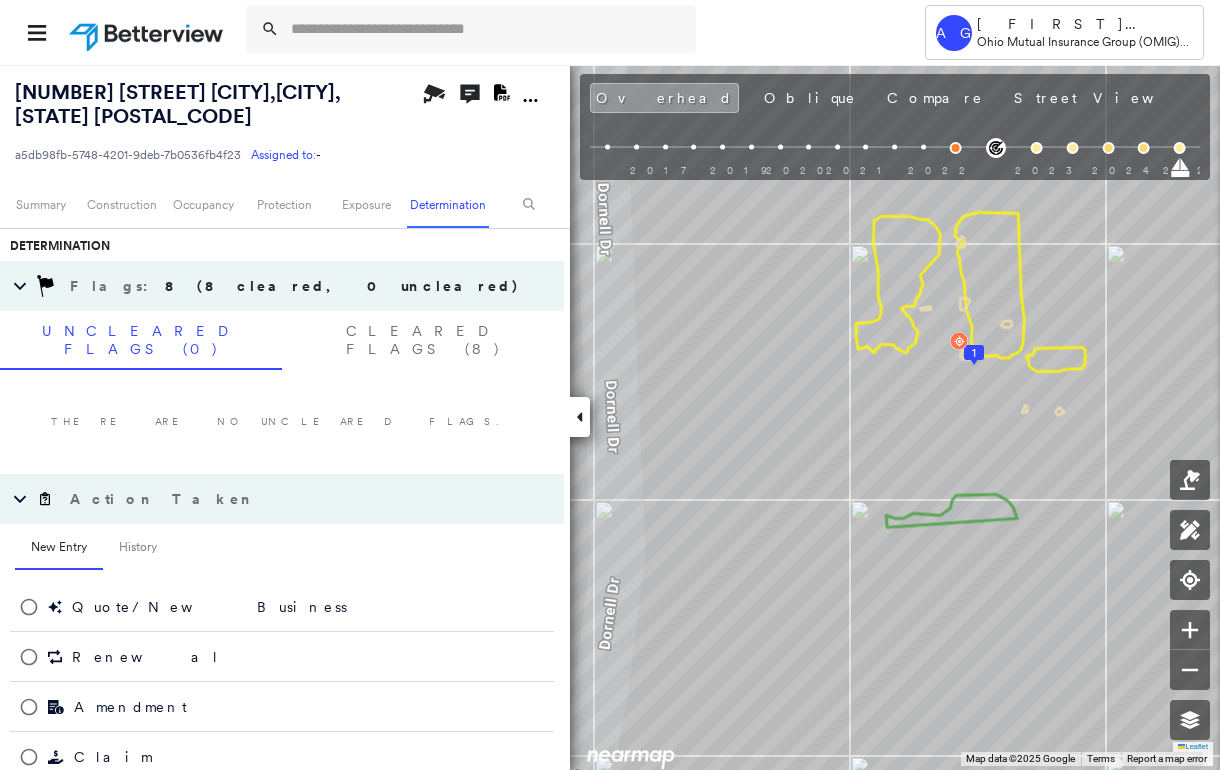 scroll, scrollTop: 1027, scrollLeft: 0, axis: vertical 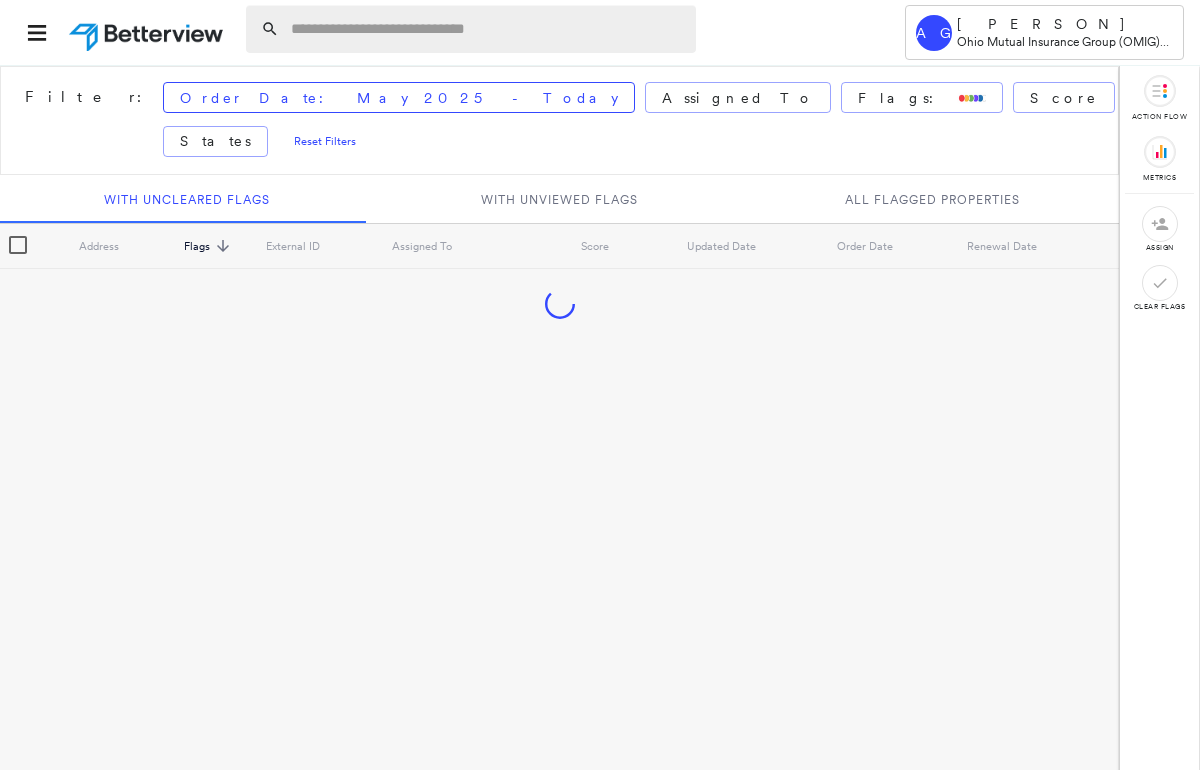 click at bounding box center [487, 29] 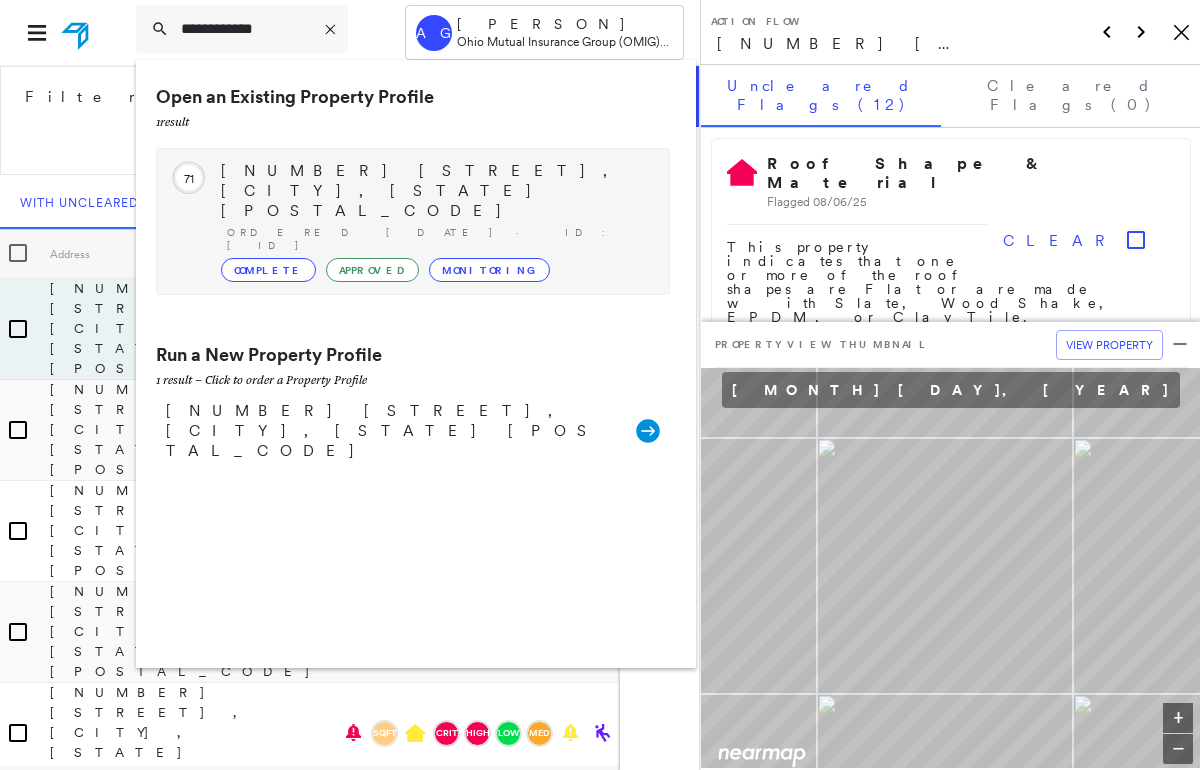 type on "**********" 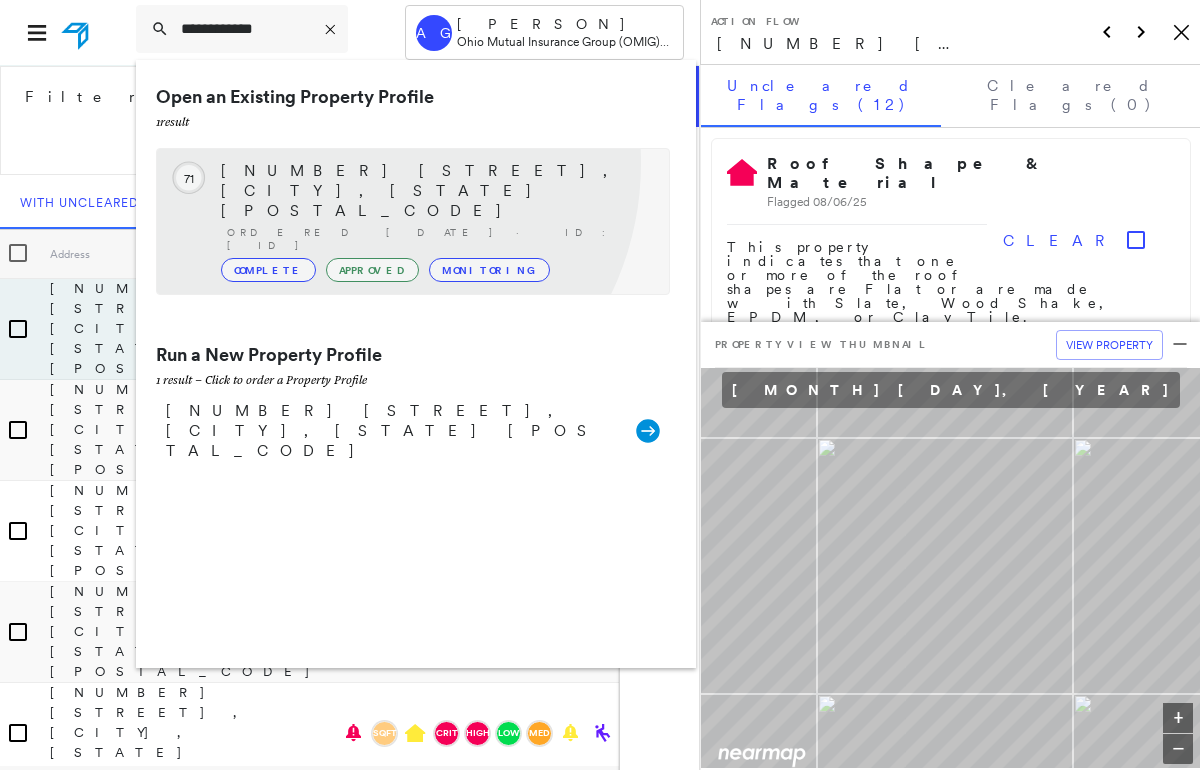 click on "[NUMBER] [STREET], [CITY], [STATE] [POSTAL_CODE]" at bounding box center [435, 191] 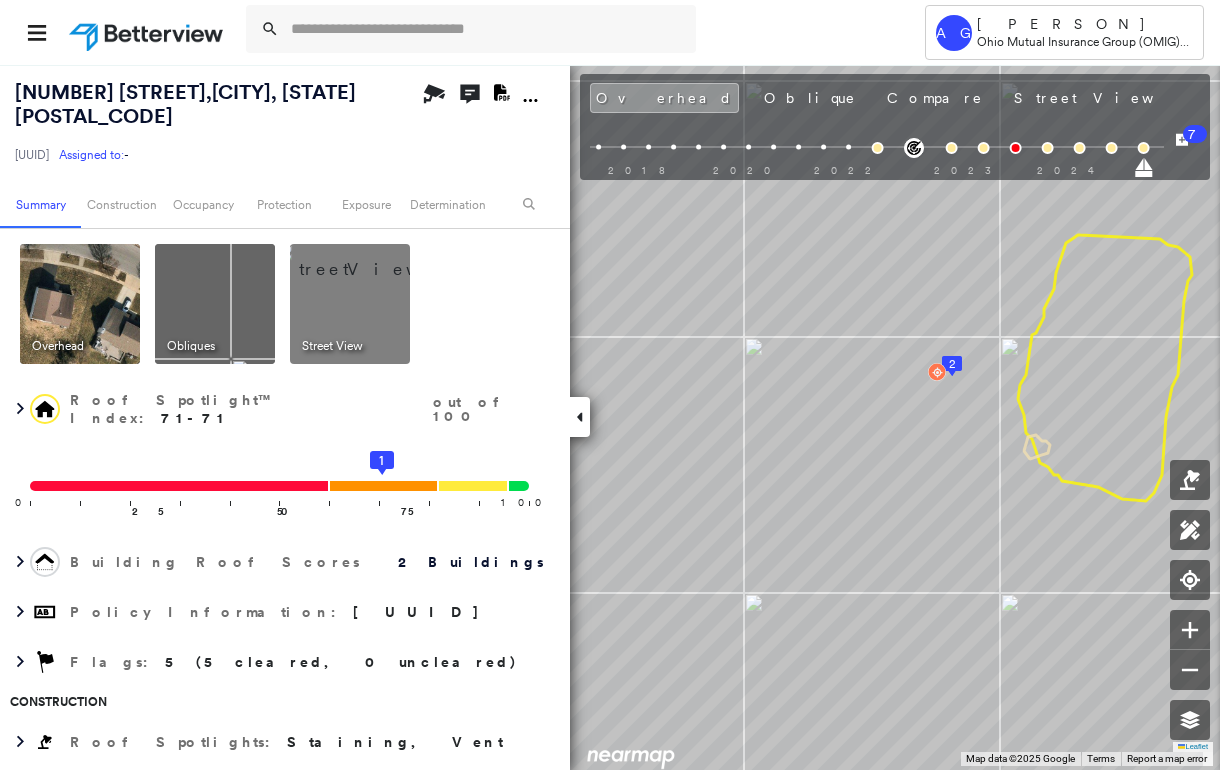 click at bounding box center [374, 259] 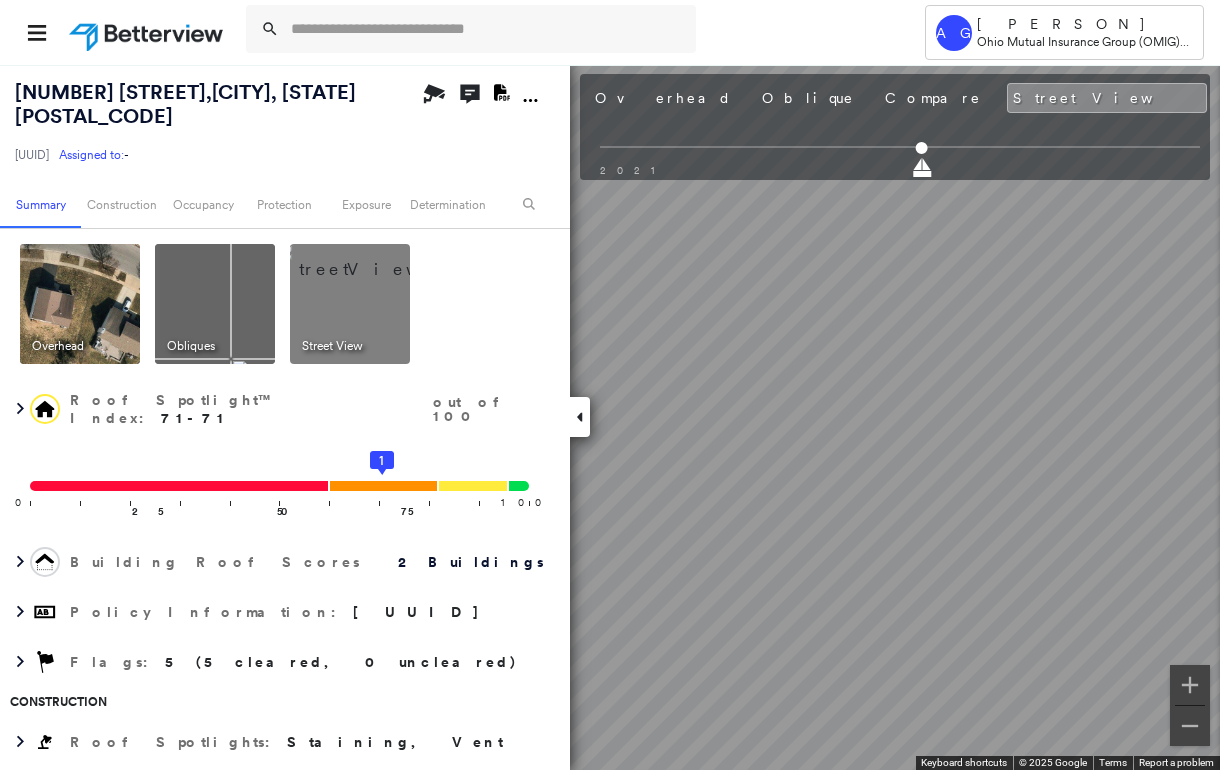 click 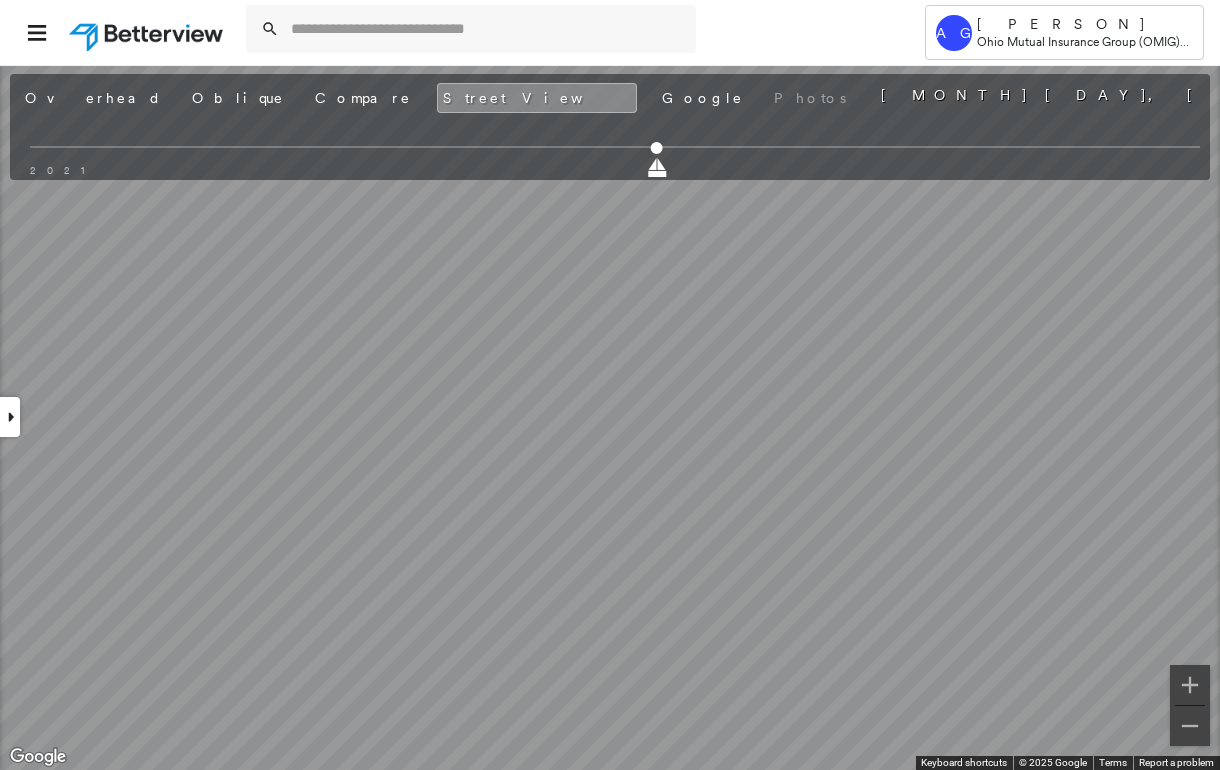 click 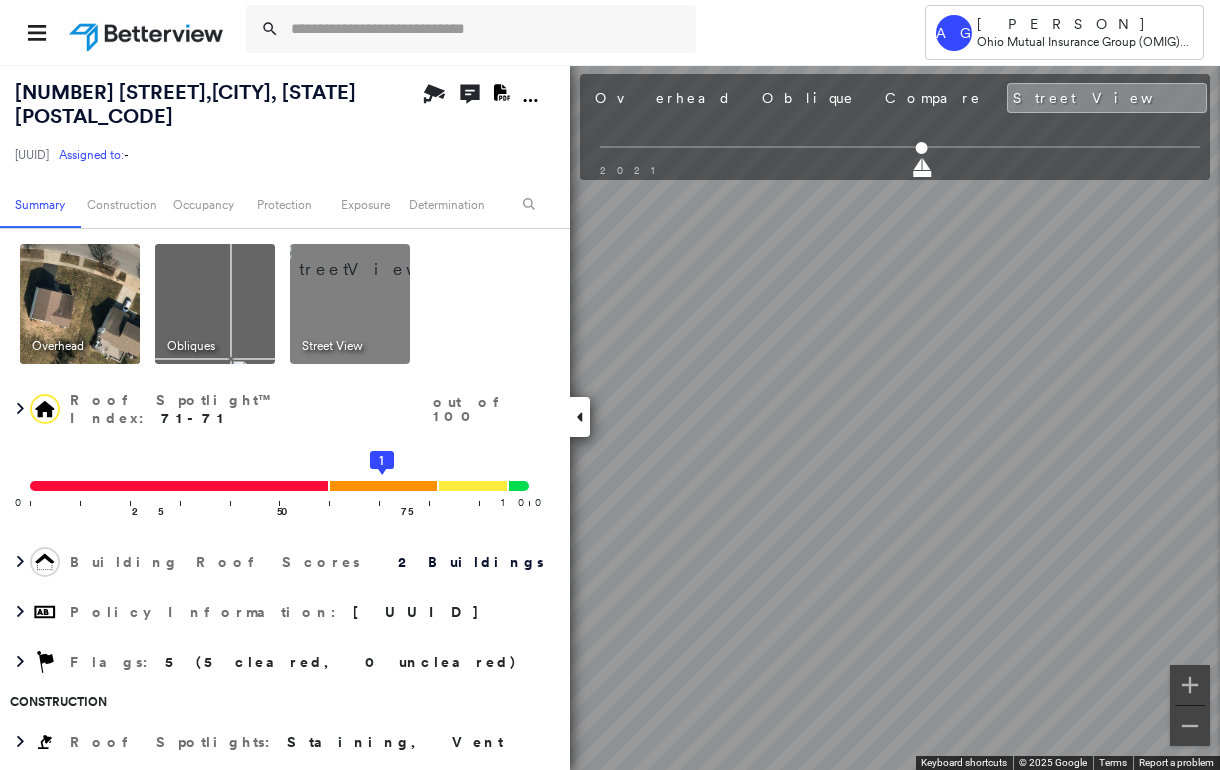drag, startPoint x: 210, startPoint y: 301, endPoint x: 237, endPoint y: 308, distance: 27.89265 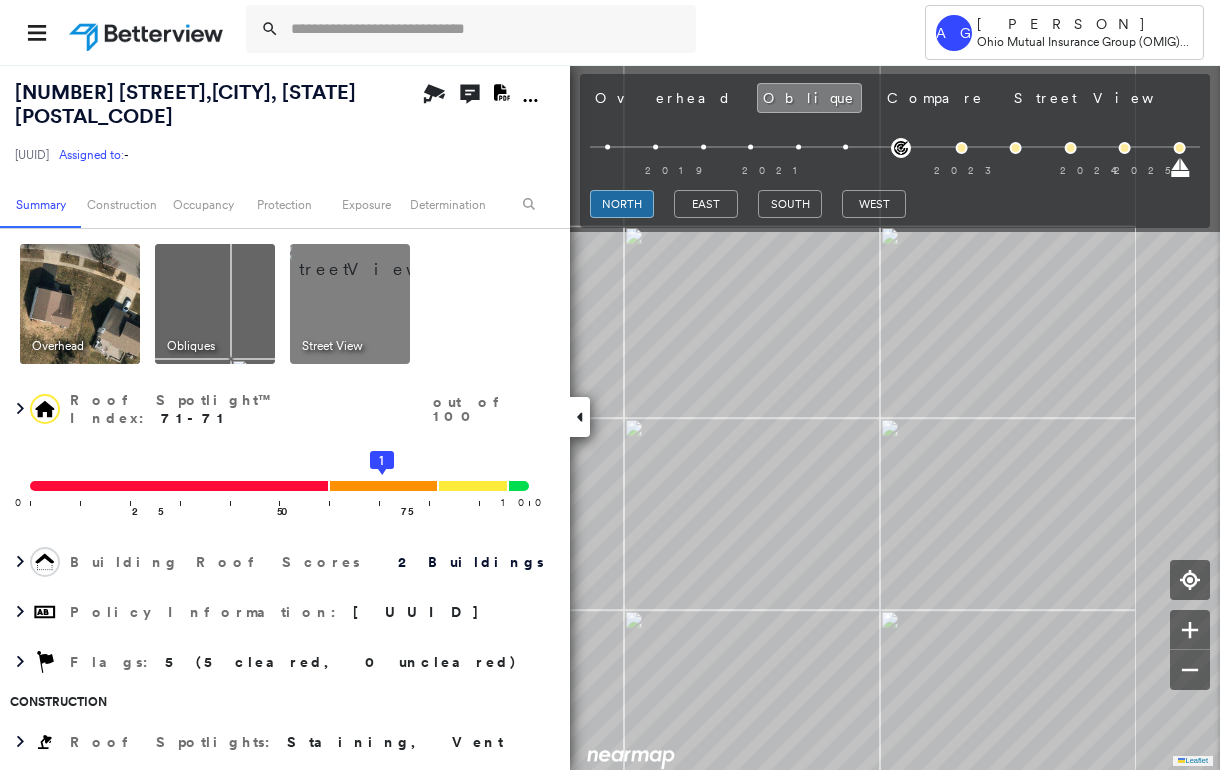click on "Tower AG [PERSON] Ohio Mutual Insurance Group (OMIG) - PL [NUMBER] [STREET], [CITY], [STATE] [POSTAL_CODE] [UUID] Assigned to: - Assigned to: - [UUID] Assigned to: - Open Comments Download PDF Report Summary Construction Occupancy Protection Exposure Determination Overhead Obliques Street View Roof Spotlight™ Index : 71-71 out of 100 0 100 25 50 75 1 Building Roof Scores 2 Buildings Policy Information : [UUID] Flags : 5 (5 cleared, 0 uncleared) Construction Roof Spotlights : Staining, Vent Property Features Roof Size & Shape : 2 buildings Occupancy Place Detail Protection Exposure FEMA Risk Index Additional Perils Determination Flags : 5 (5 cleared, 0 uncleared) Uncleared Flags (0) Cleared Flags (5) There are no uncleared flags. Action Taken New Entry History Quote/New Business Terms & Conditions Added ACV Endorsement Added Cosmetic Endorsement Inspection/Loss Control Report Information Added to Inspection Survey" at bounding box center (610, 385) 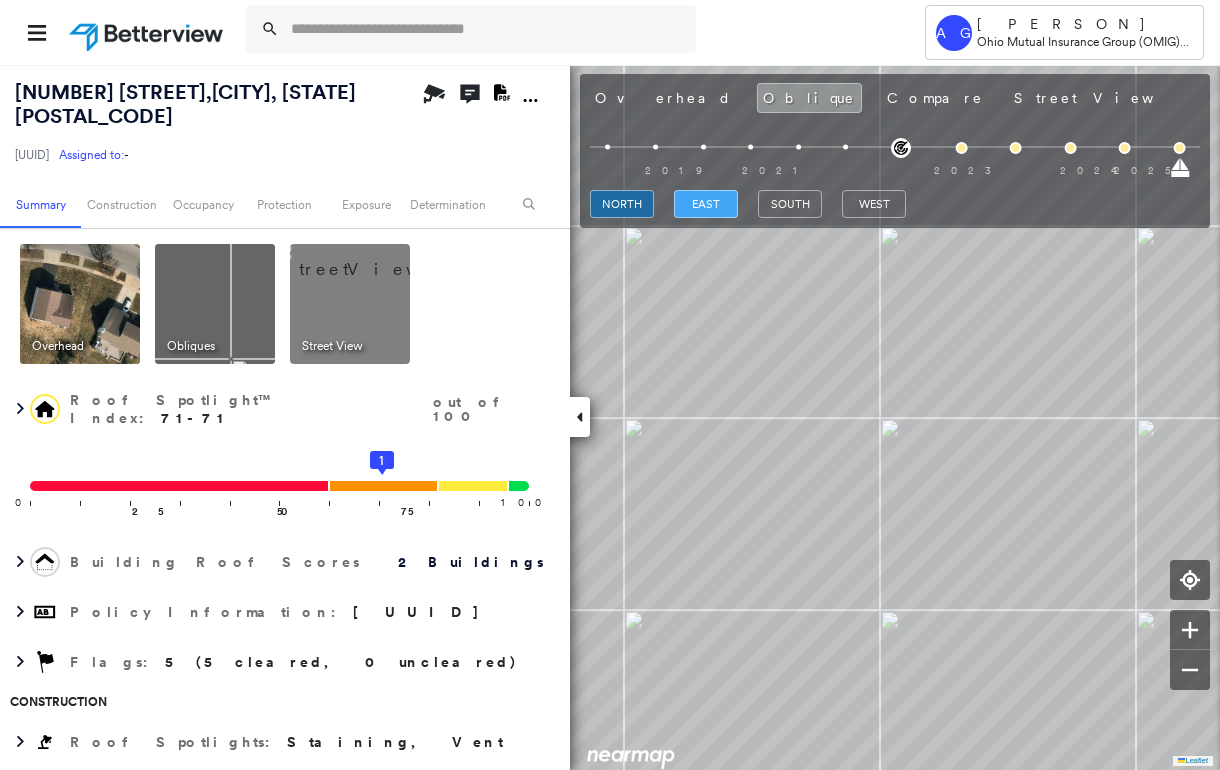 click on "east" at bounding box center [706, 204] 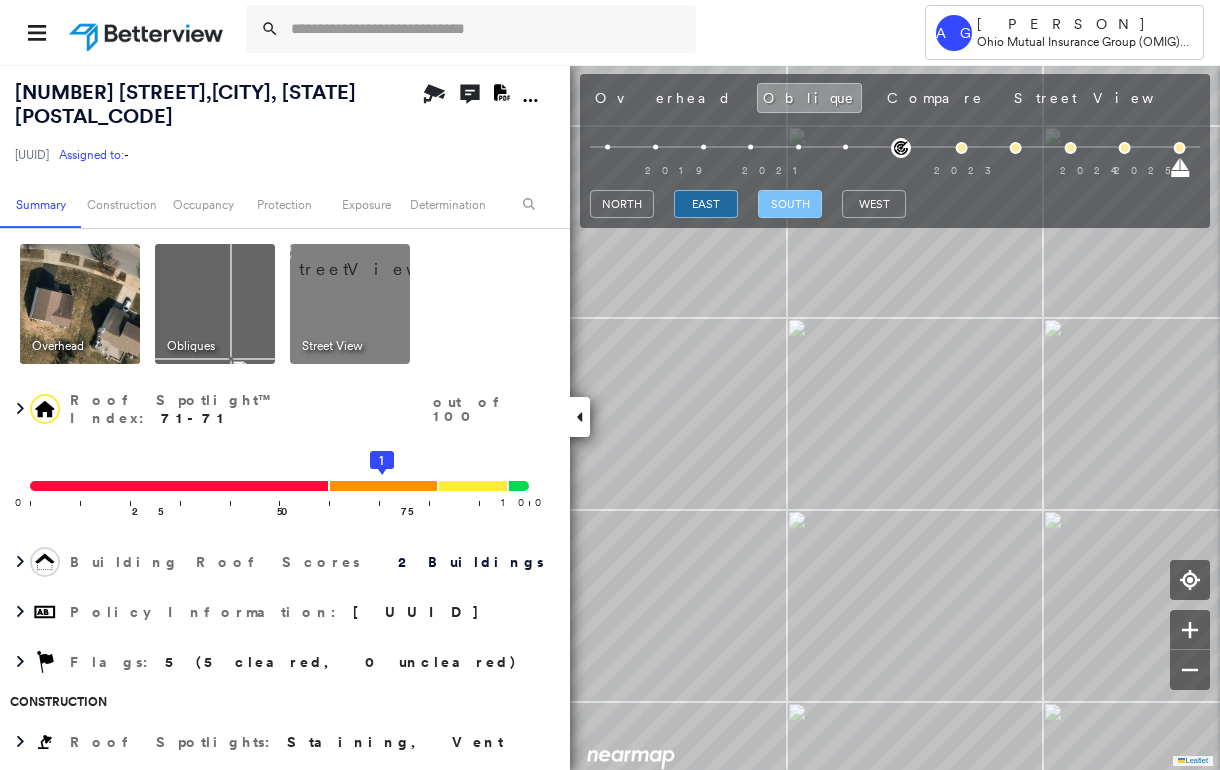 click on "south" at bounding box center [790, 204] 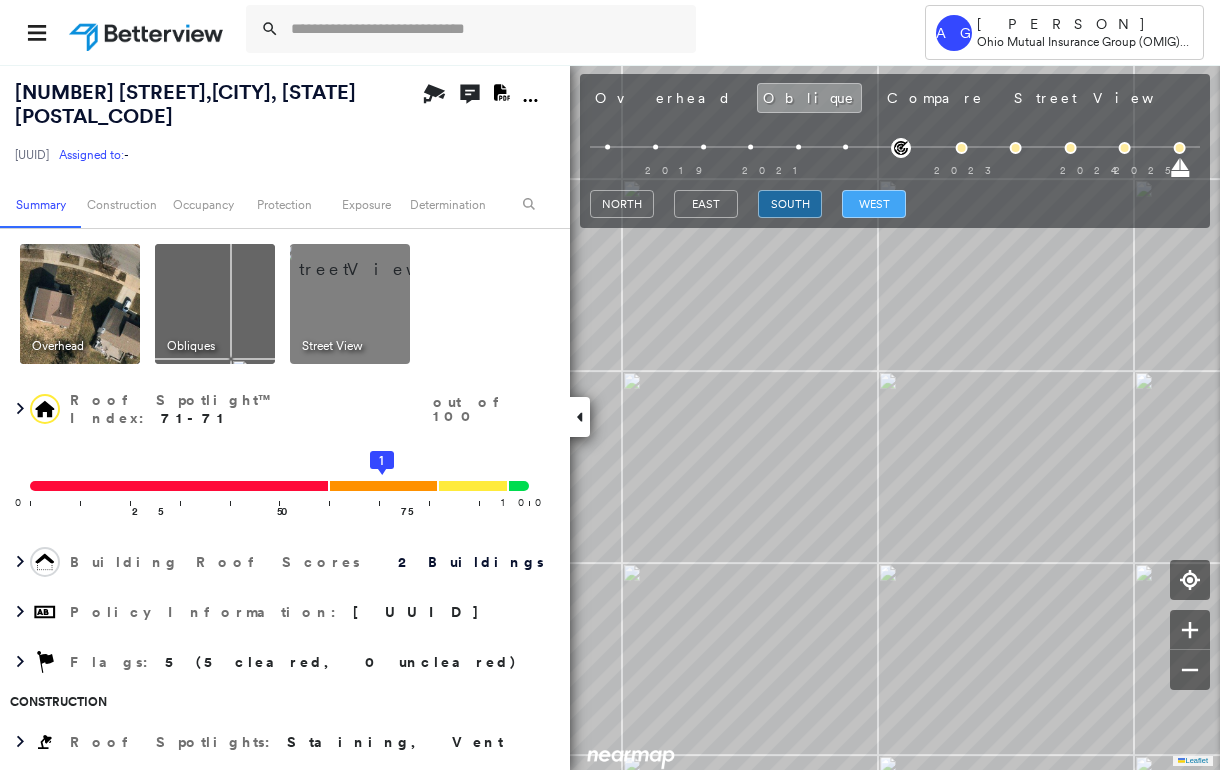 click on "west" at bounding box center (874, 204) 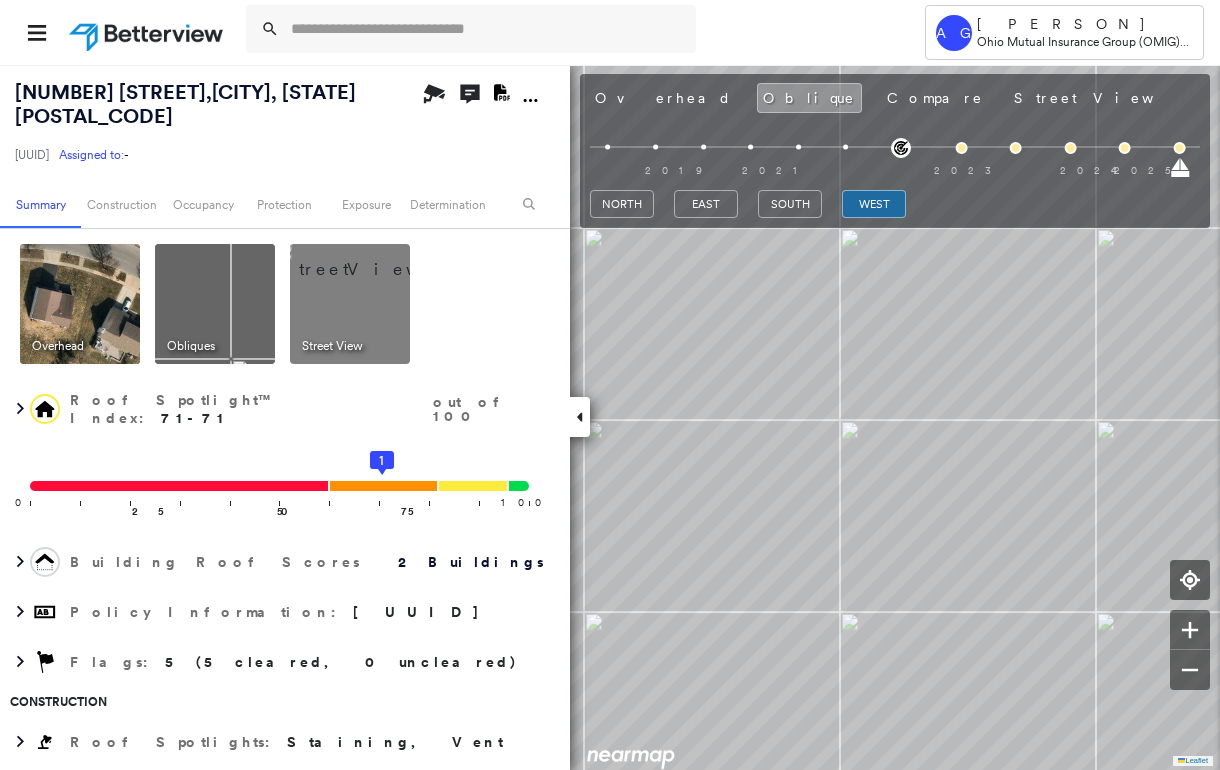 click at bounding box center (80, 304) 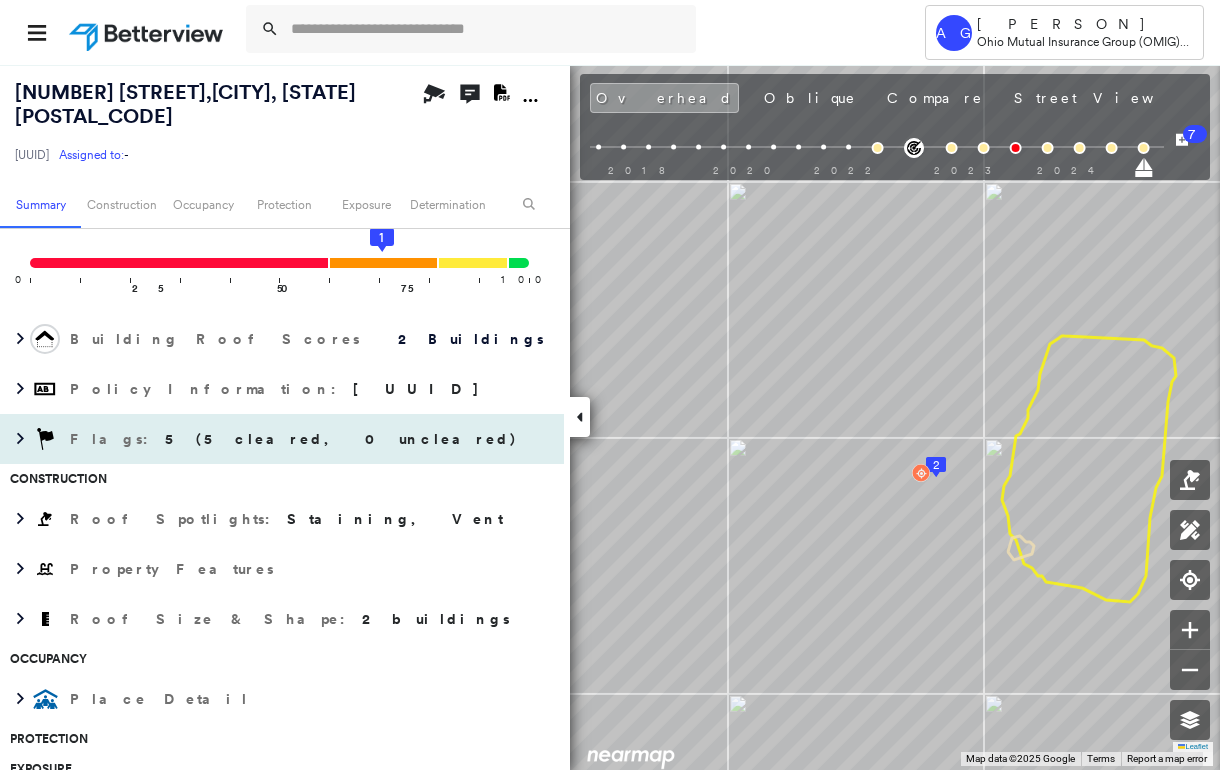 scroll, scrollTop: 266, scrollLeft: 0, axis: vertical 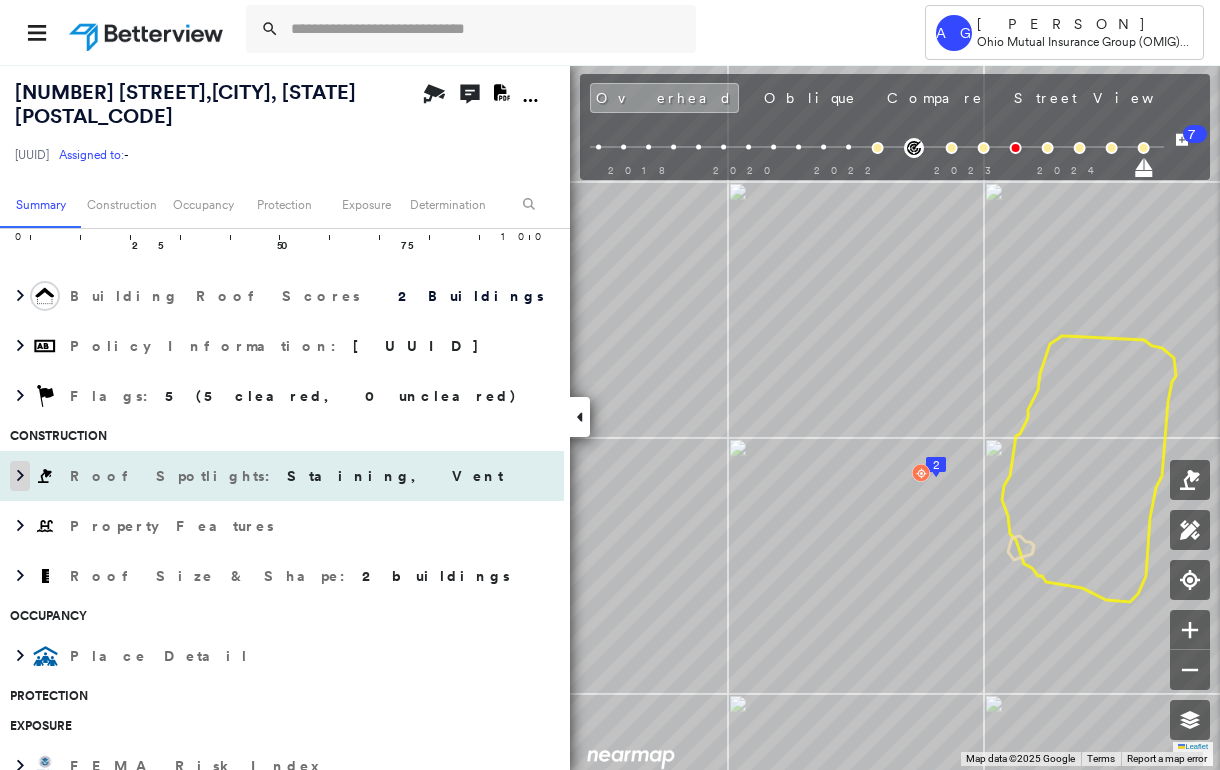click 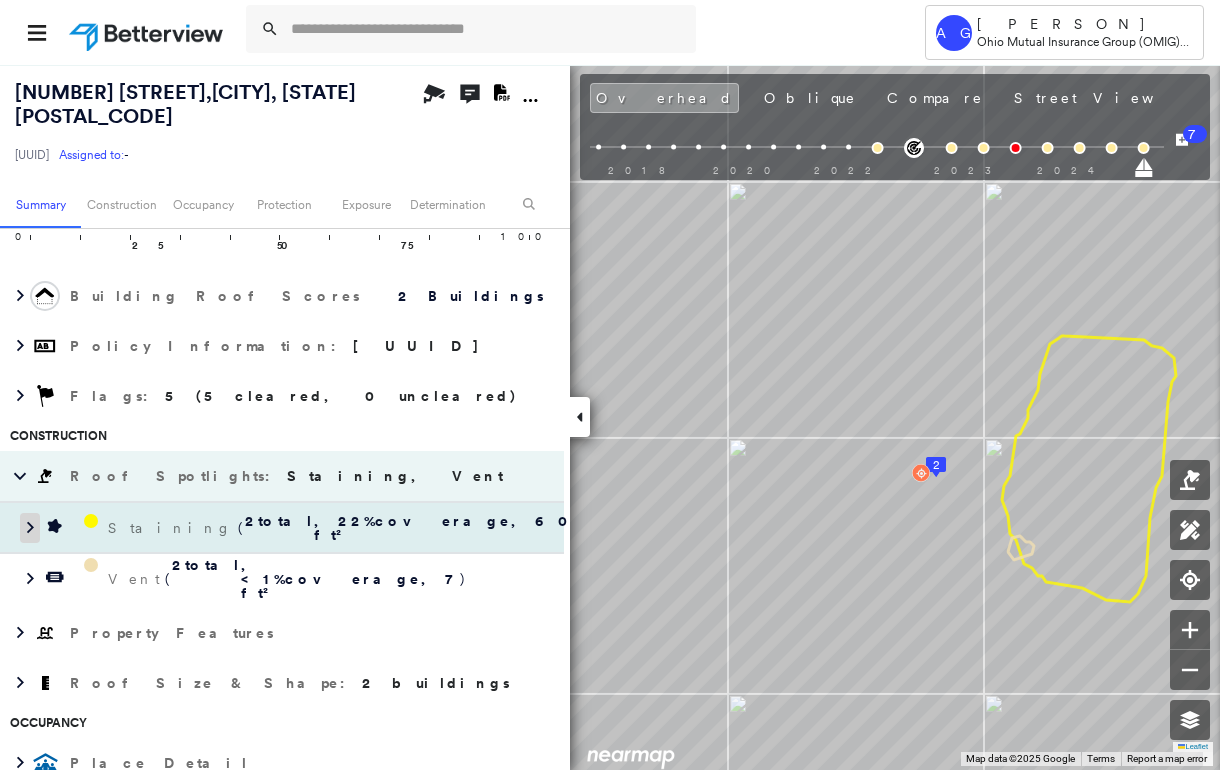 click at bounding box center (30, 528) 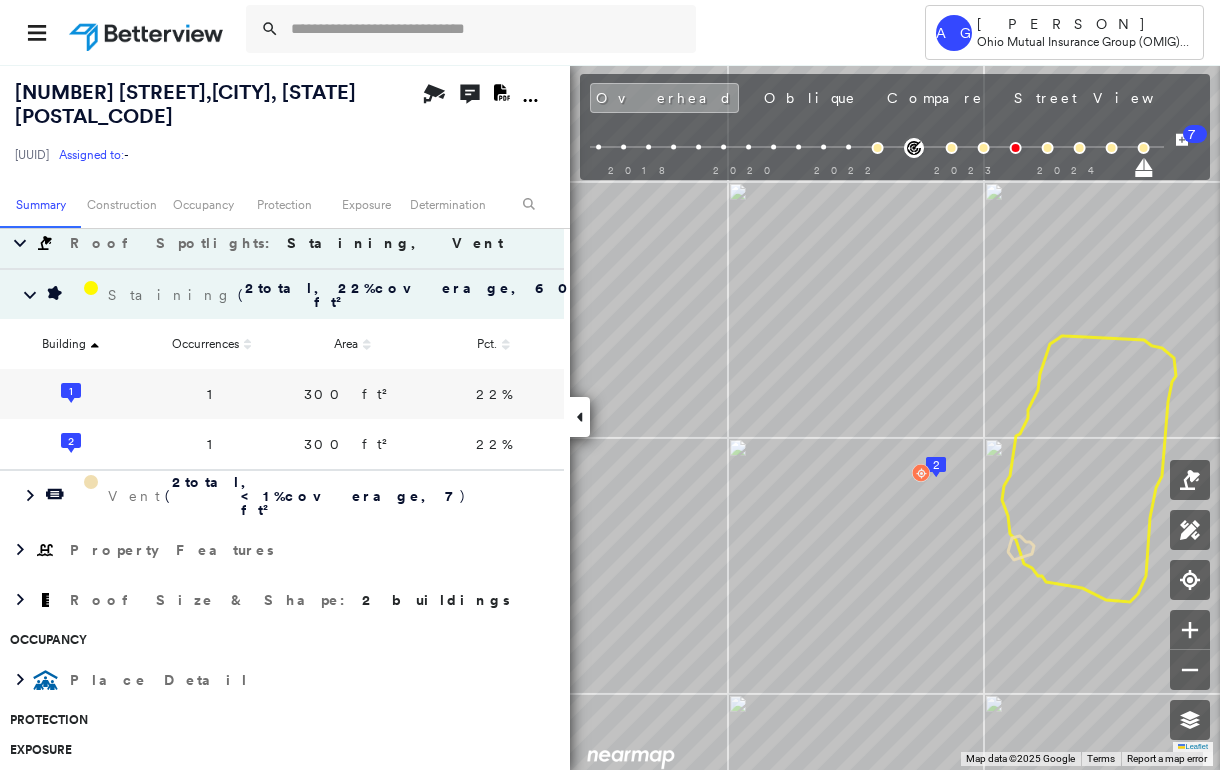 scroll, scrollTop: 533, scrollLeft: 0, axis: vertical 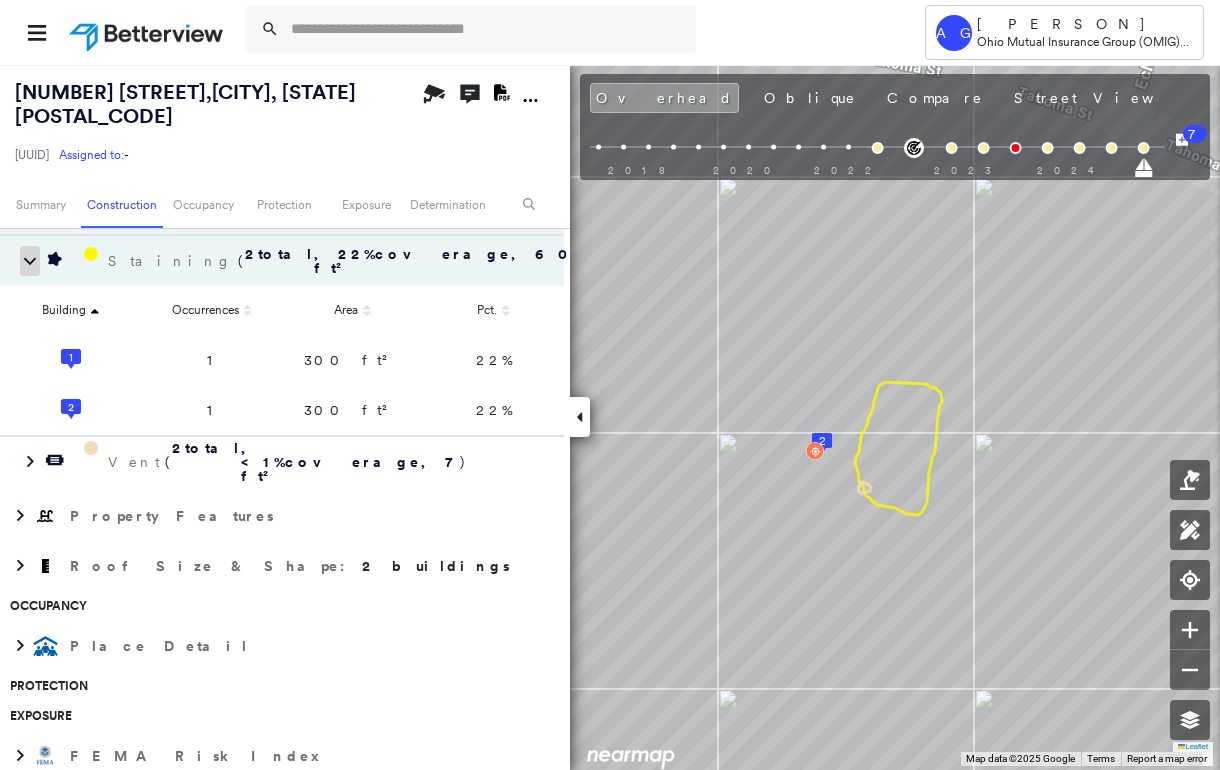 click 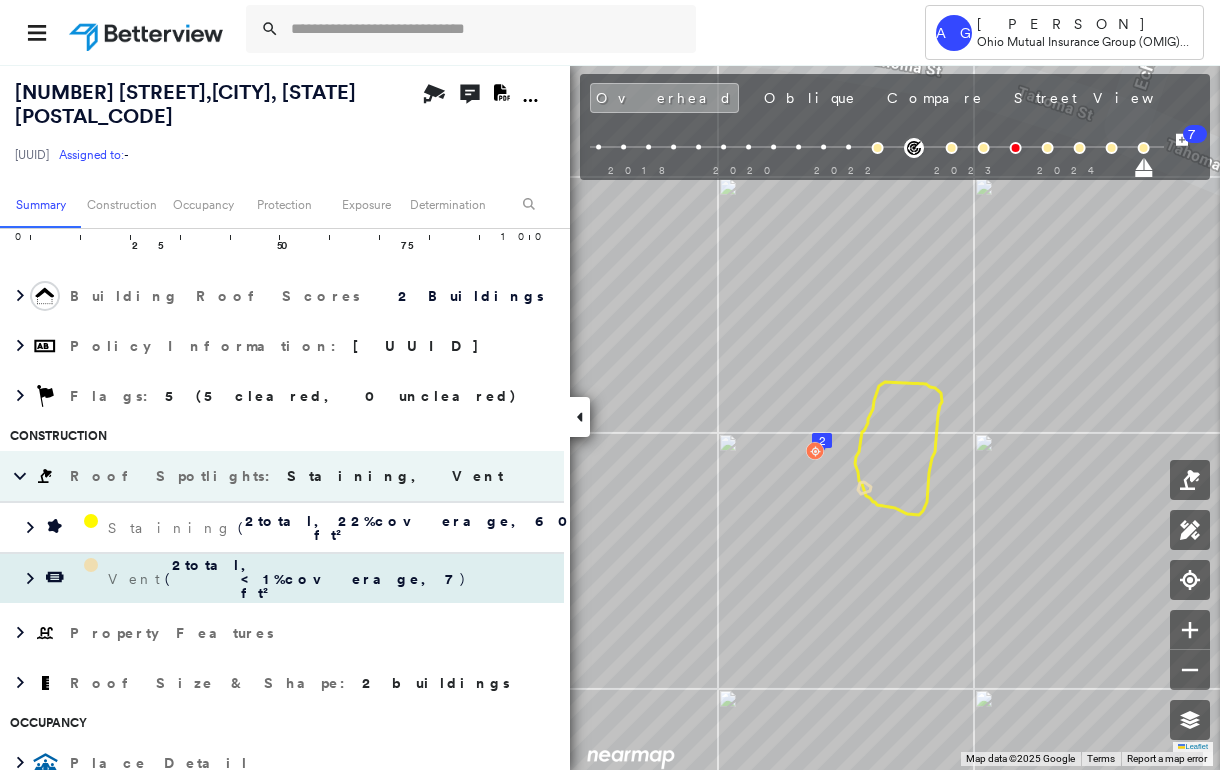 scroll, scrollTop: 400, scrollLeft: 0, axis: vertical 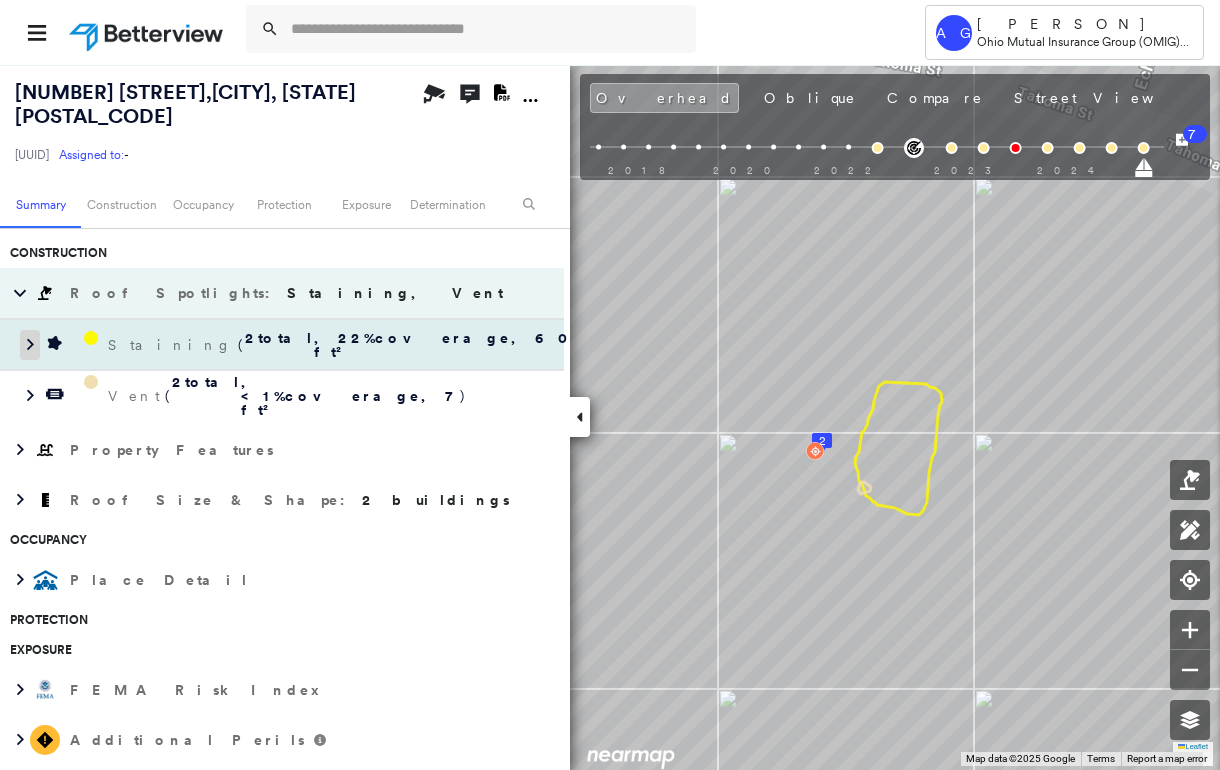 click at bounding box center [30, 345] 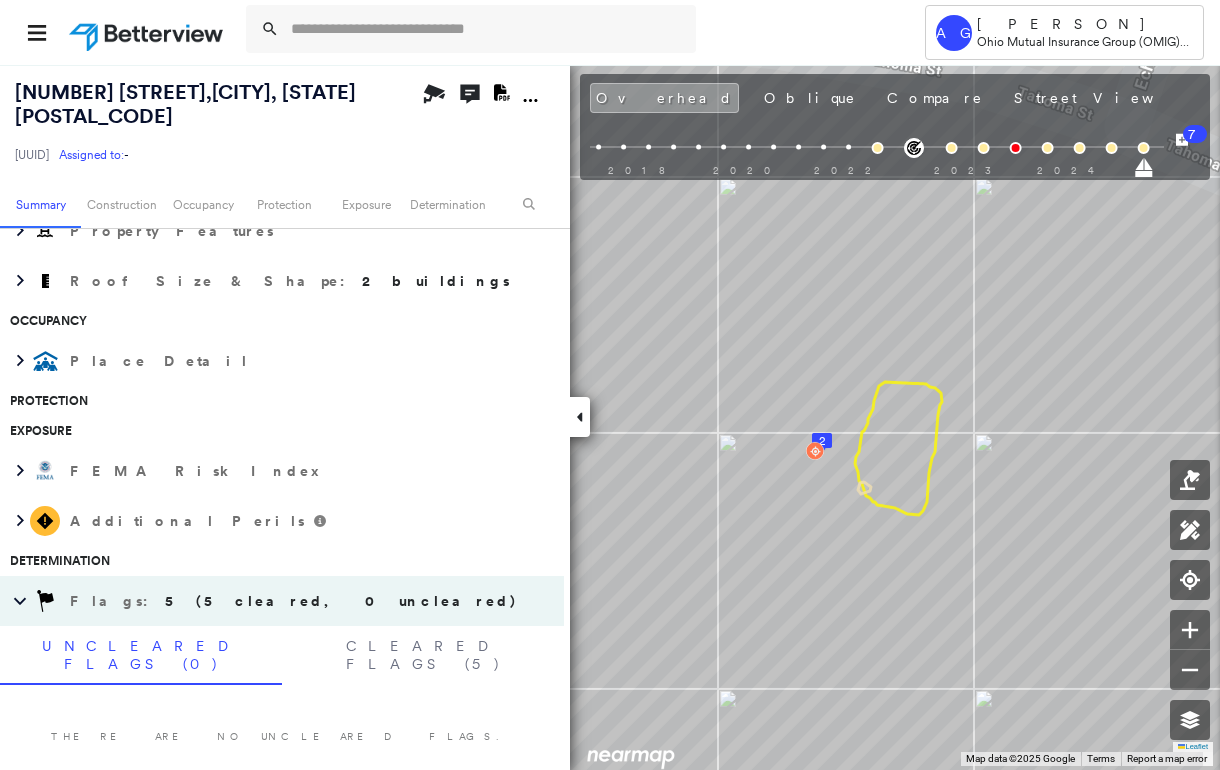 scroll, scrollTop: 1126, scrollLeft: 0, axis: vertical 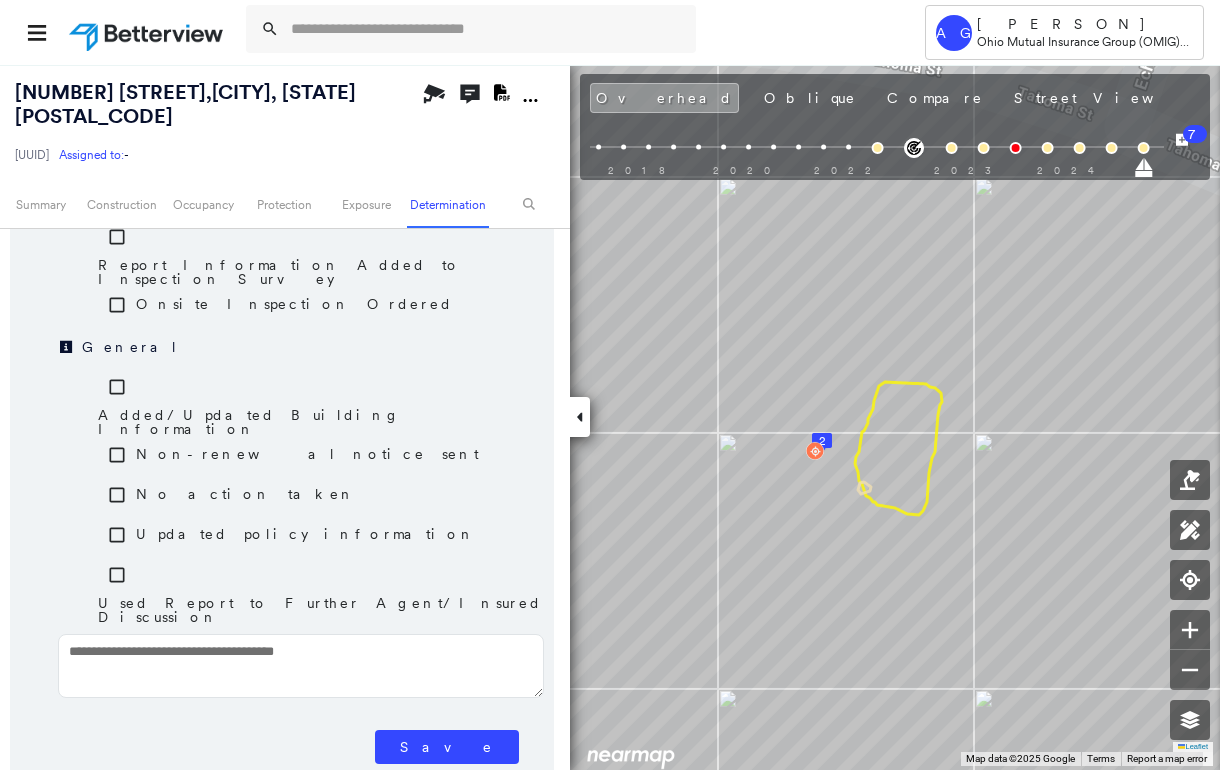 click on "Save" at bounding box center [447, 747] 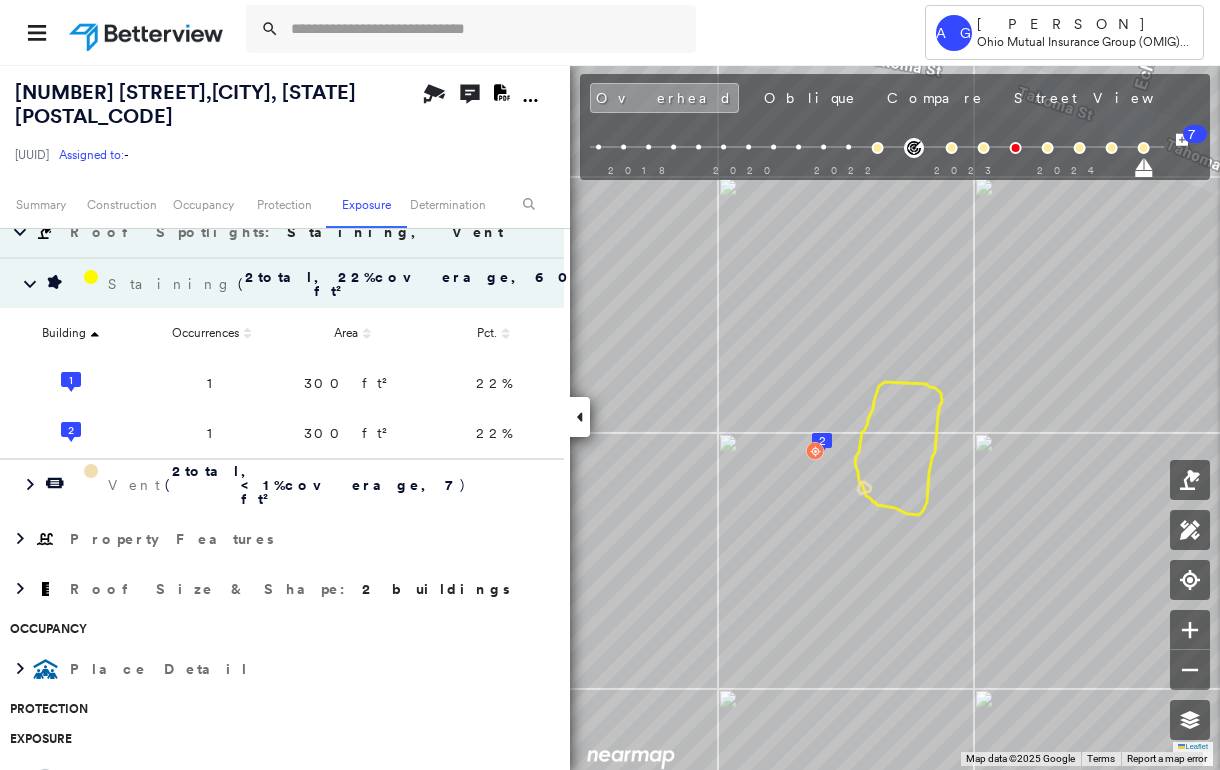 scroll, scrollTop: 60, scrollLeft: 0, axis: vertical 